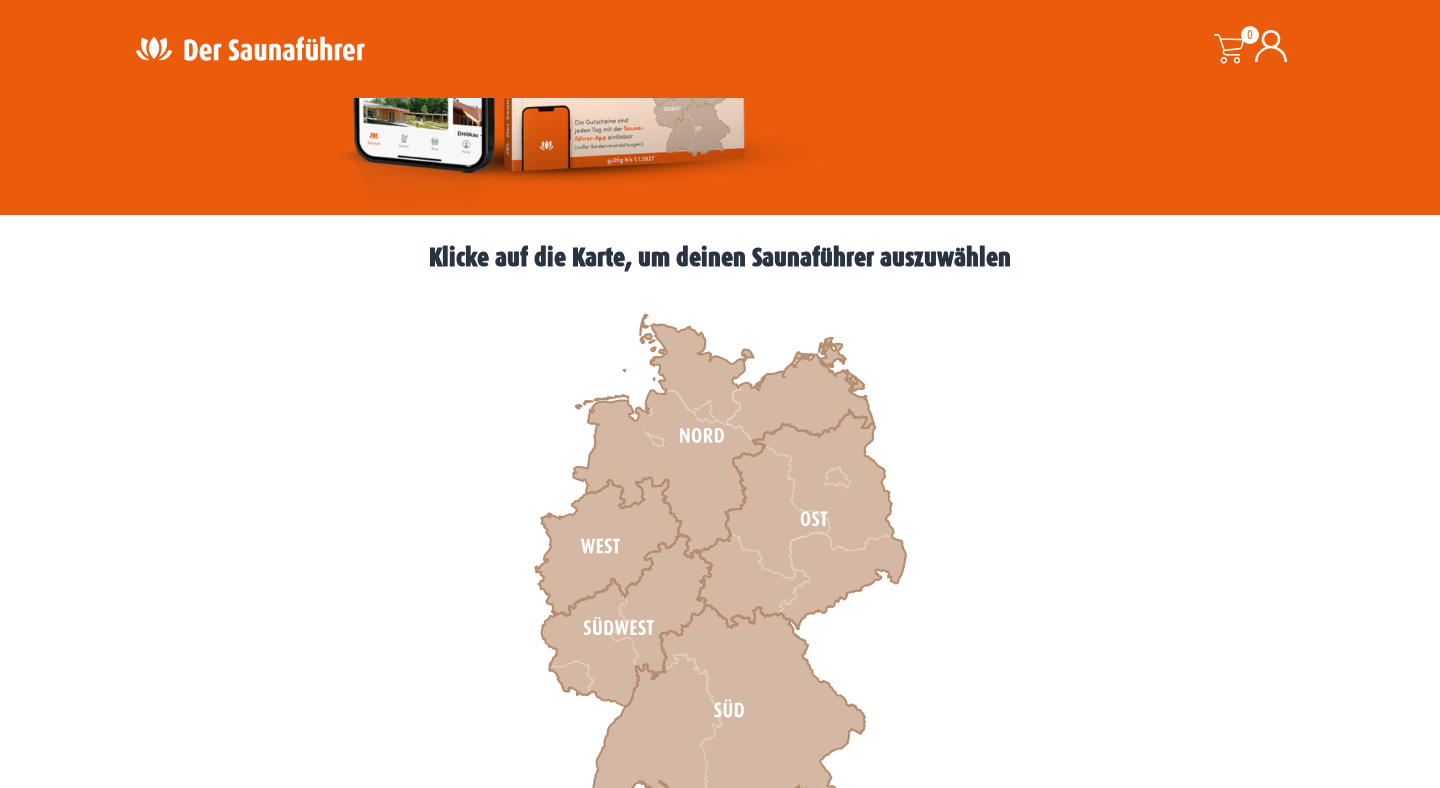 scroll, scrollTop: 523, scrollLeft: 0, axis: vertical 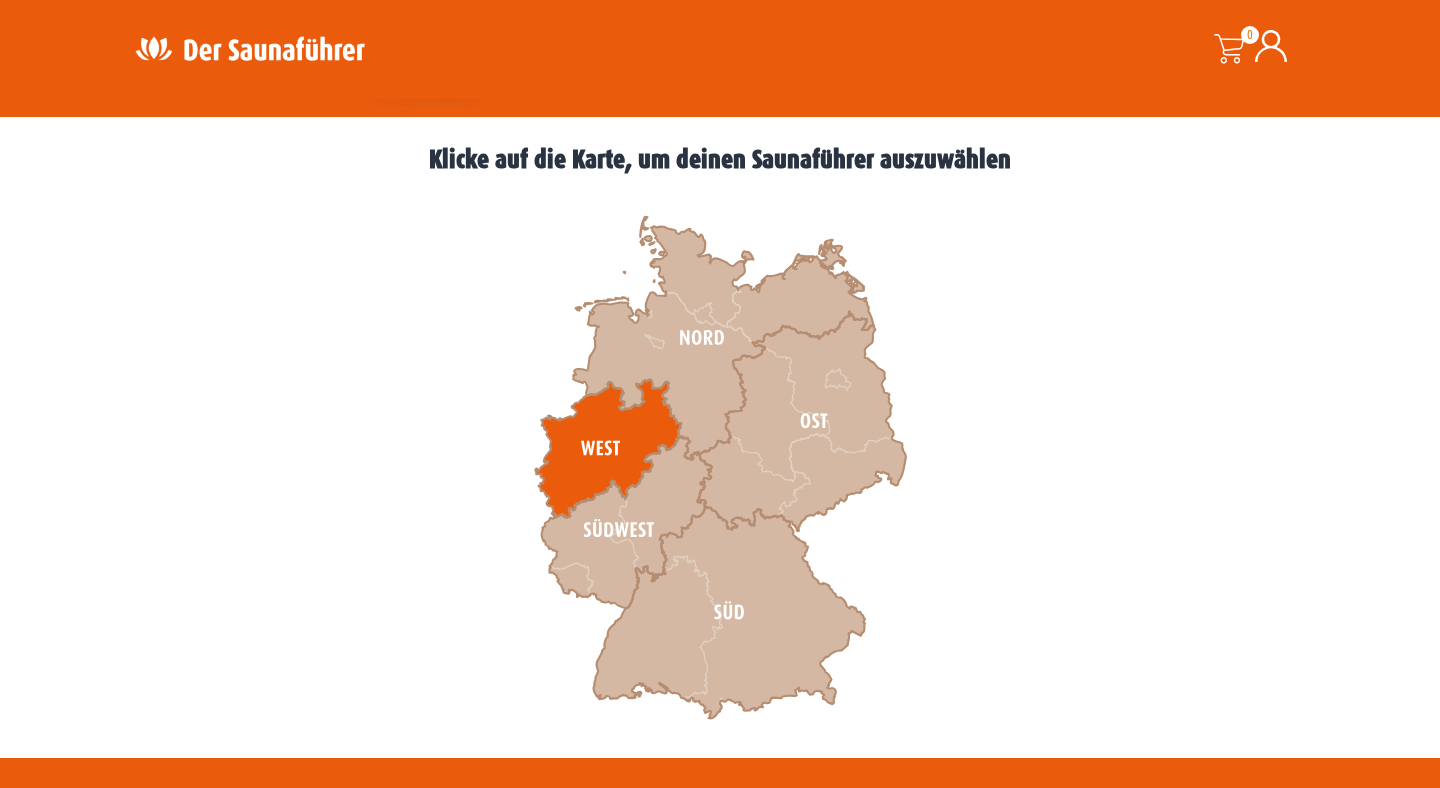 click 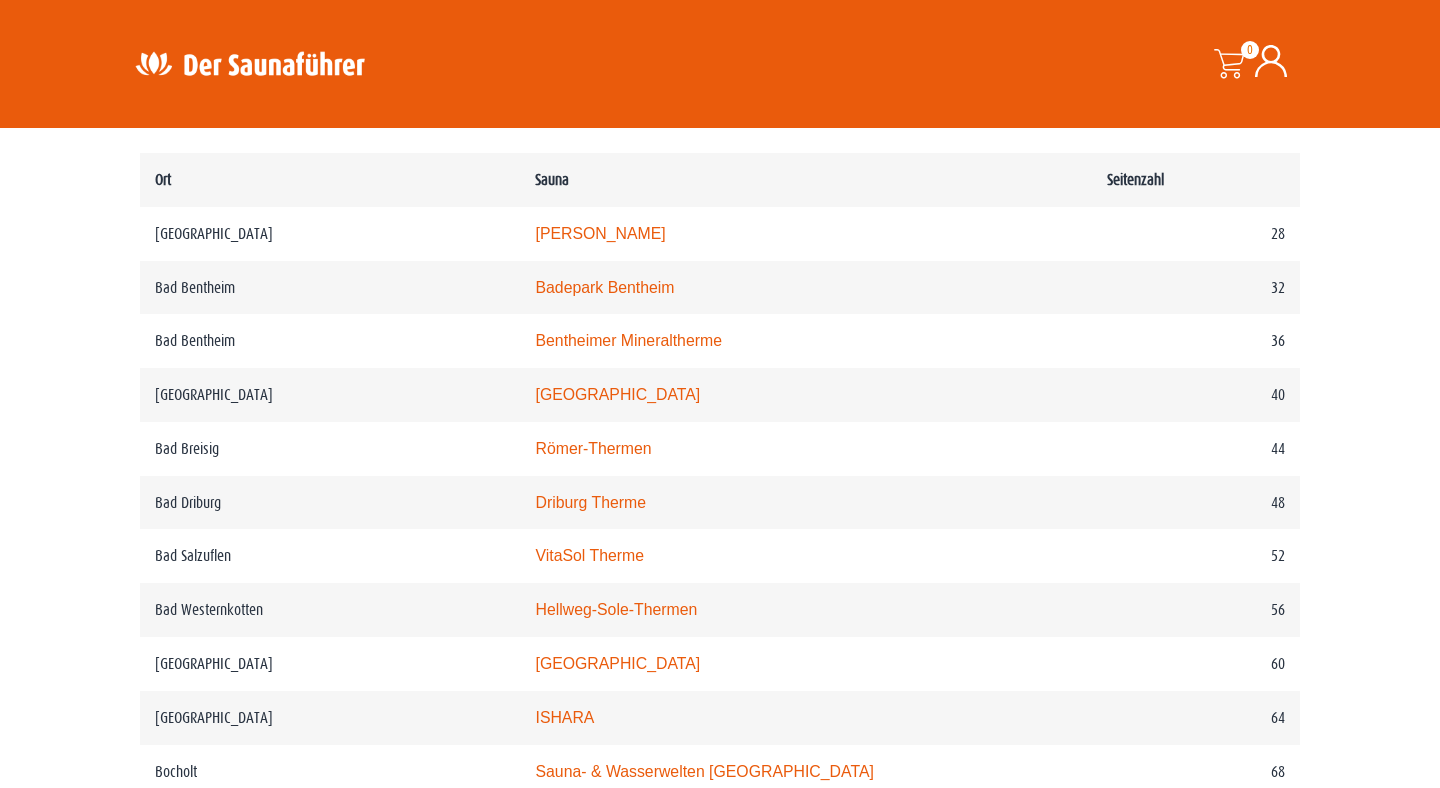 scroll, scrollTop: 1029, scrollLeft: 0, axis: vertical 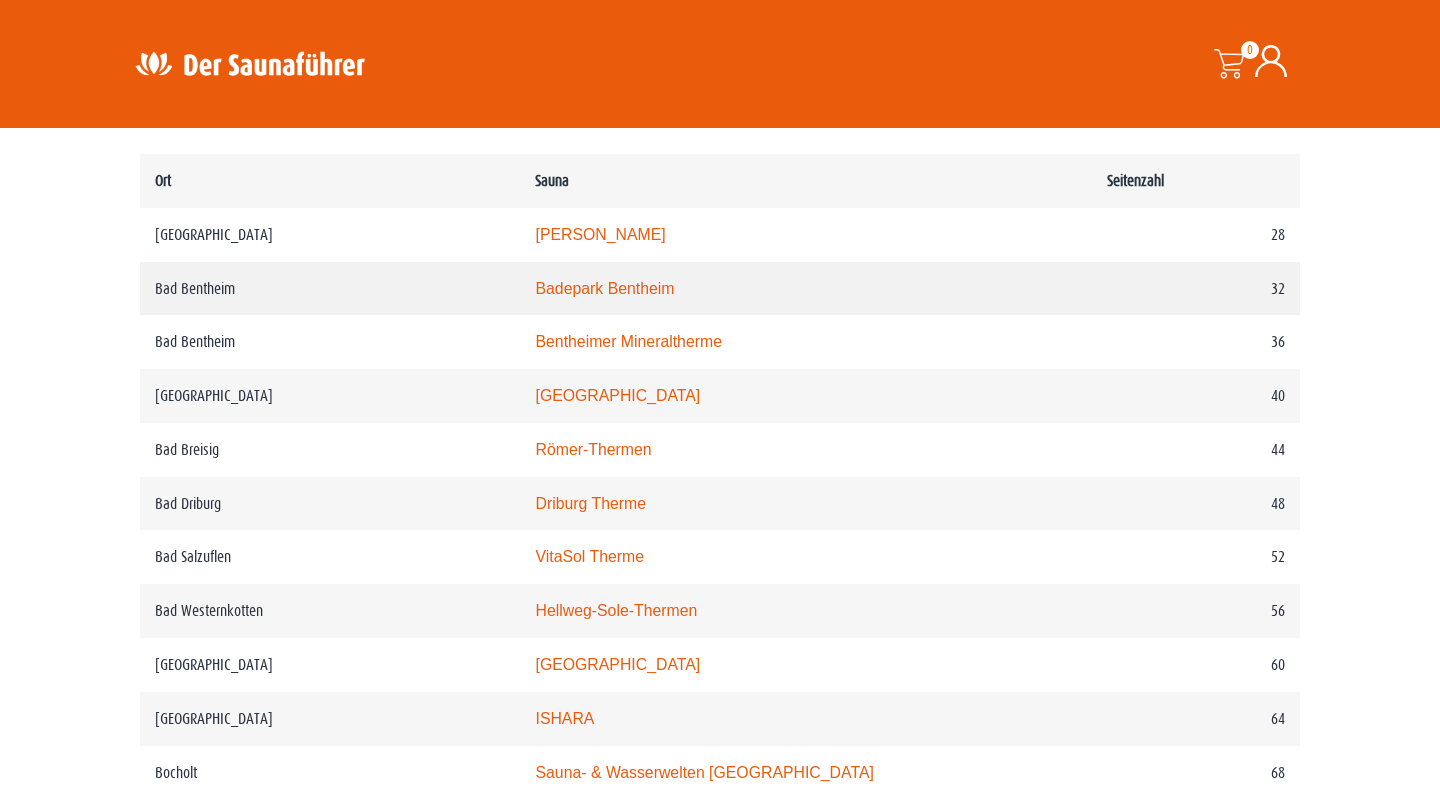 click on "Bad Bentheim" at bounding box center (330, 289) 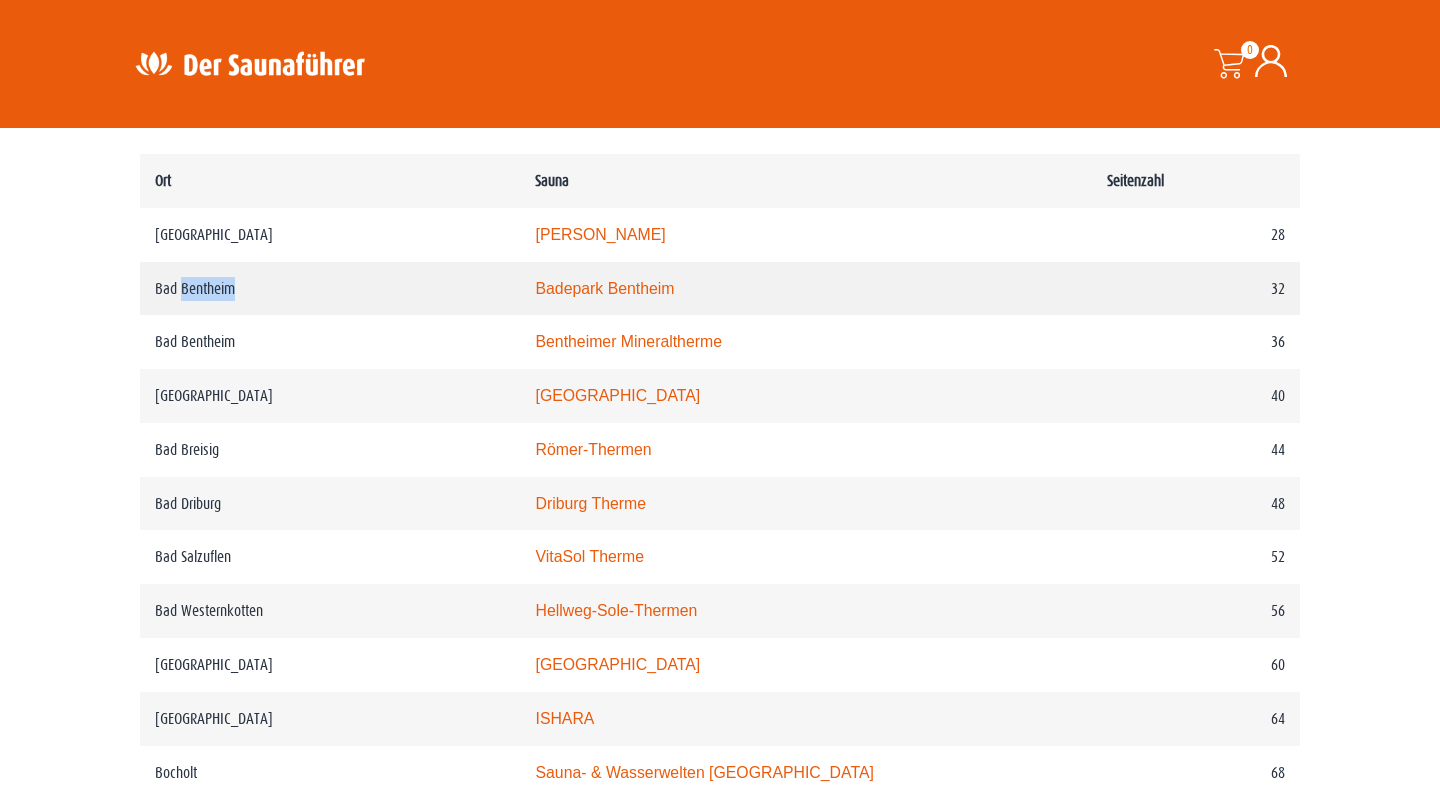 click on "Bad Bentheim" at bounding box center (330, 289) 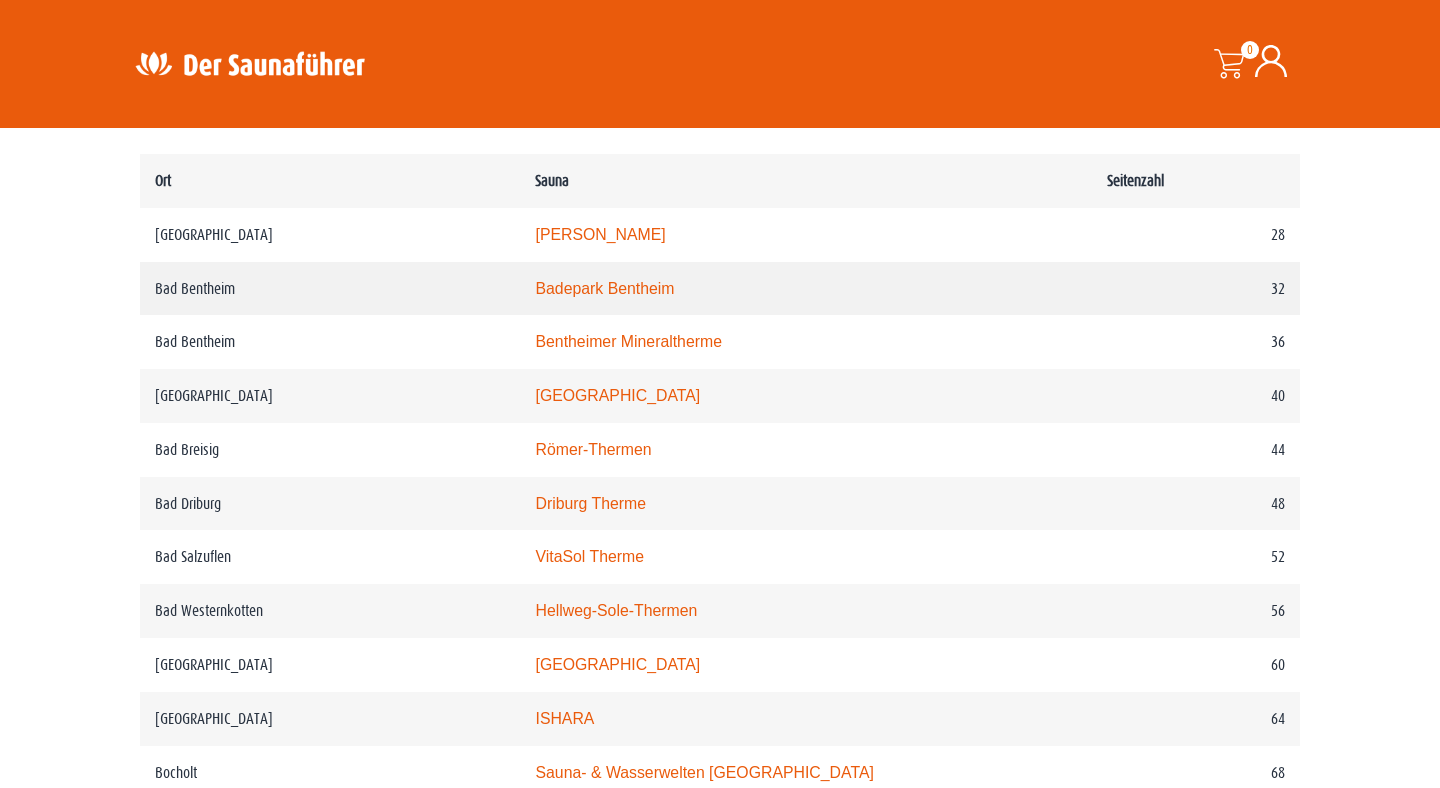 click on "Bad Bentheim" at bounding box center [330, 289] 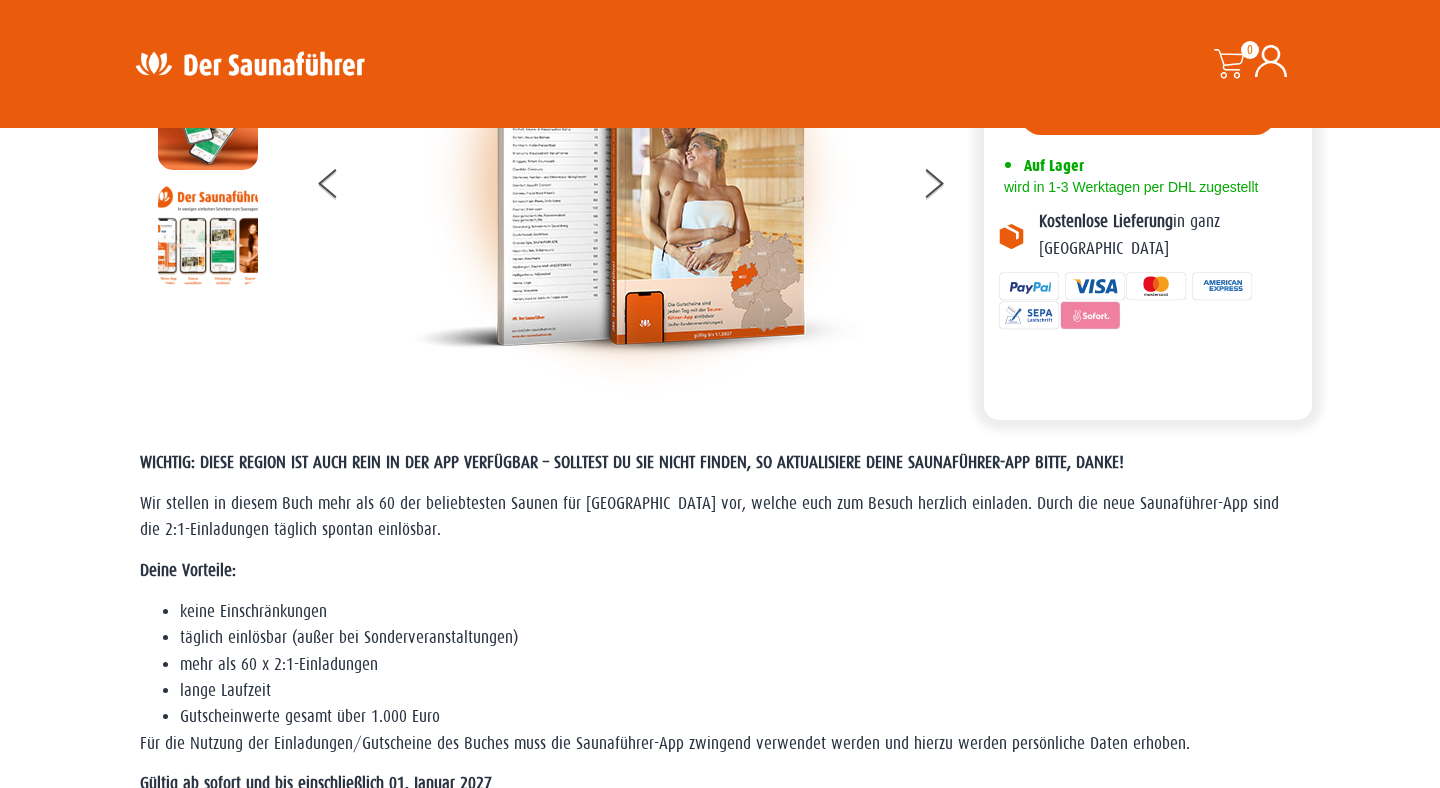 scroll, scrollTop: 145, scrollLeft: 0, axis: vertical 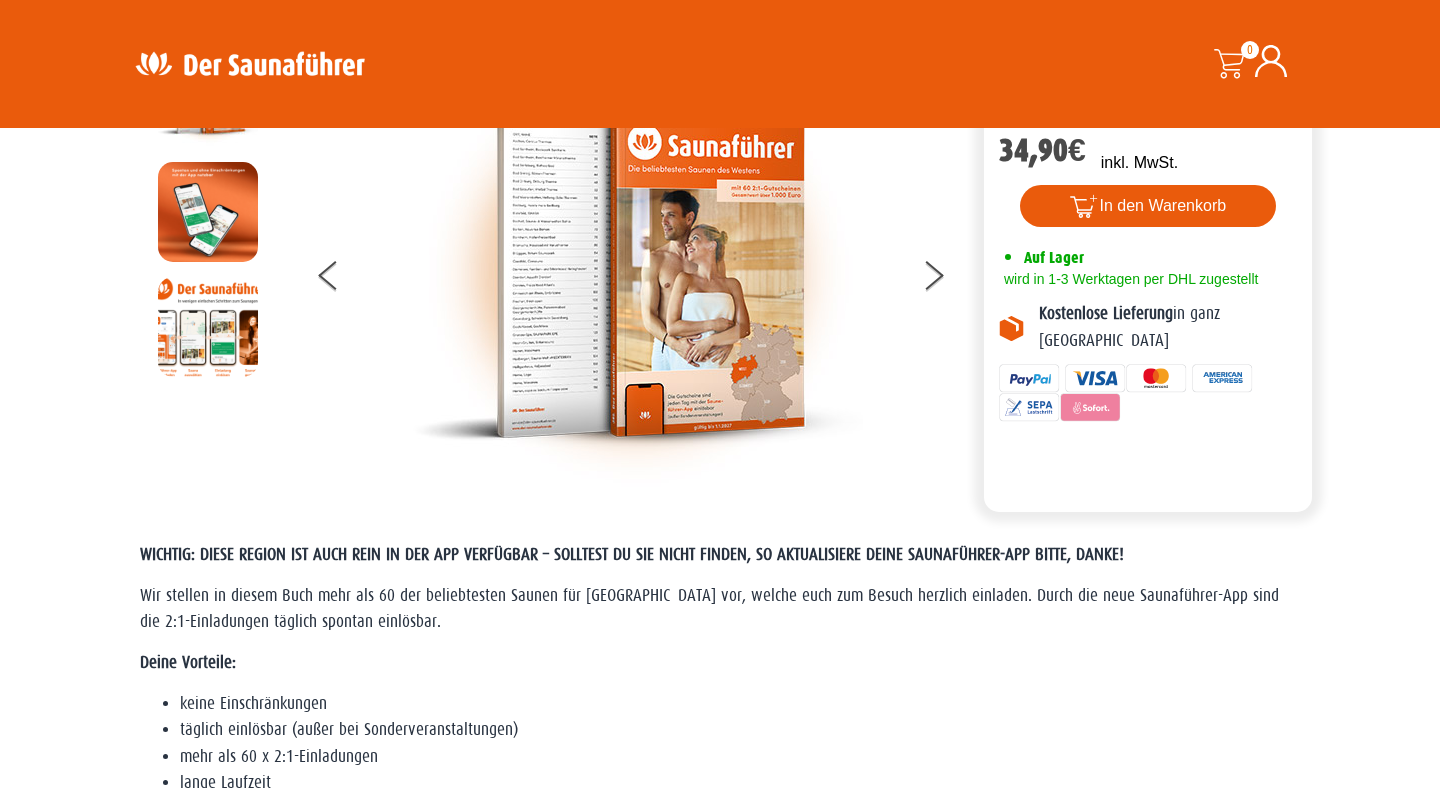 click at bounding box center (208, 327) 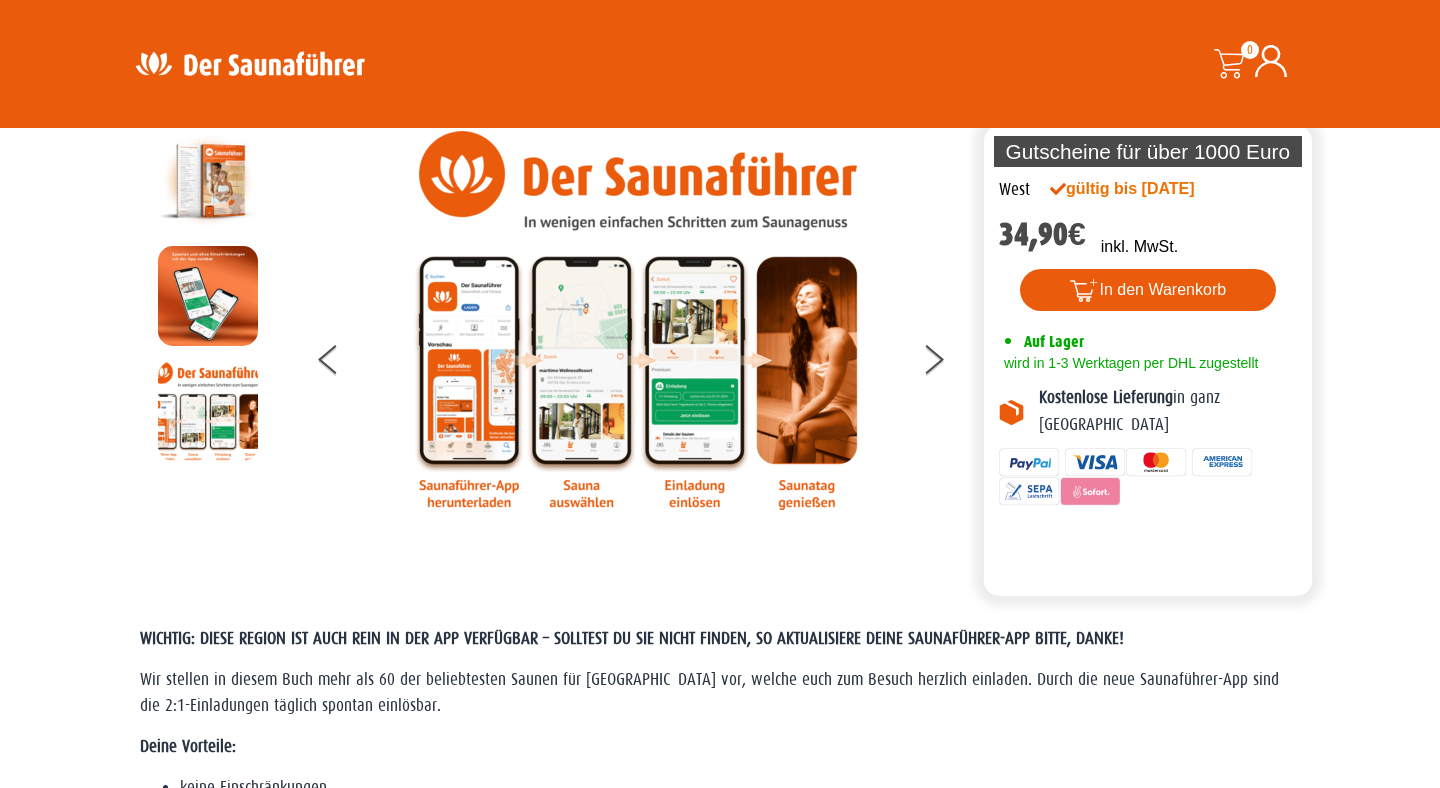 scroll, scrollTop: 0, scrollLeft: 0, axis: both 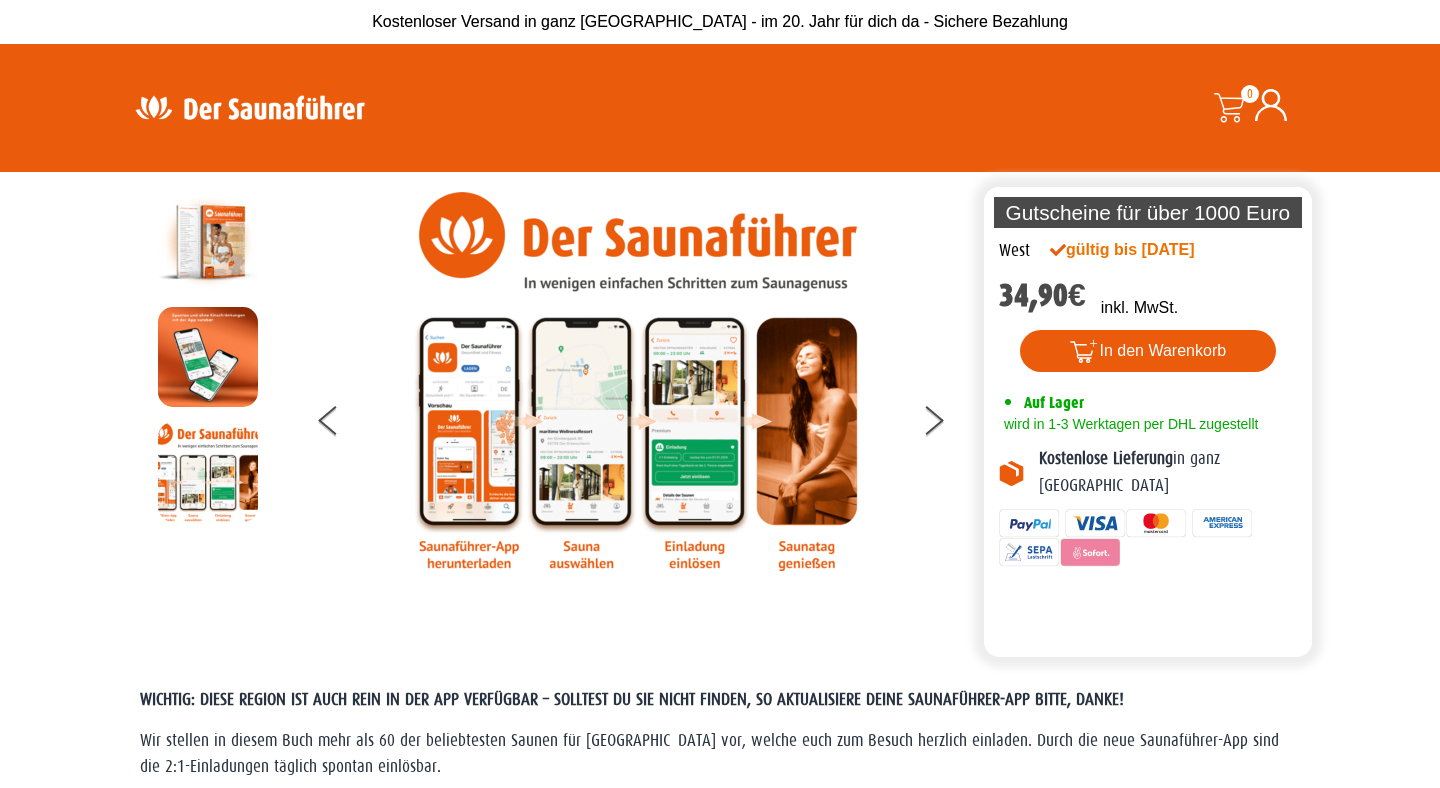 click at bounding box center (208, 242) 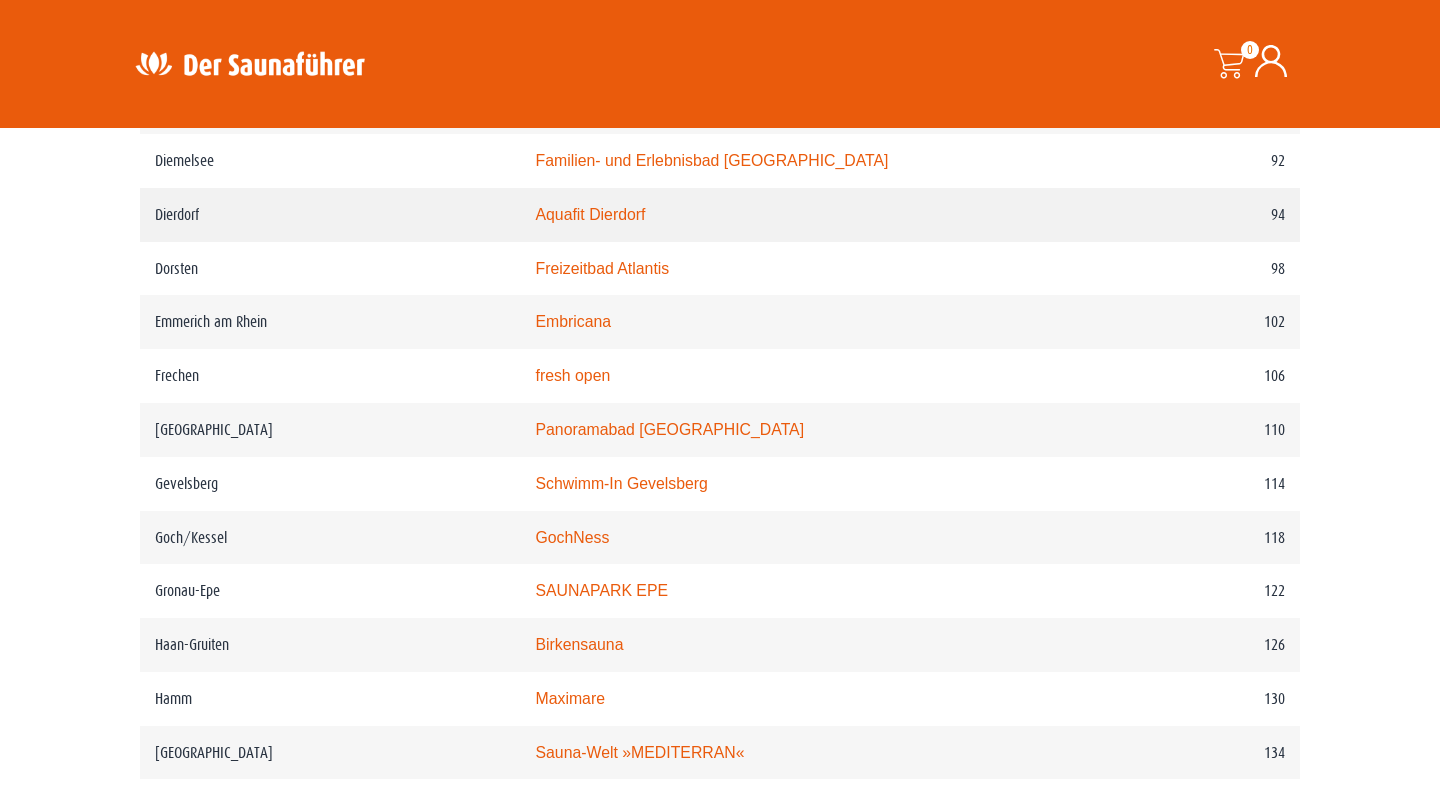 scroll, scrollTop: 2095, scrollLeft: 0, axis: vertical 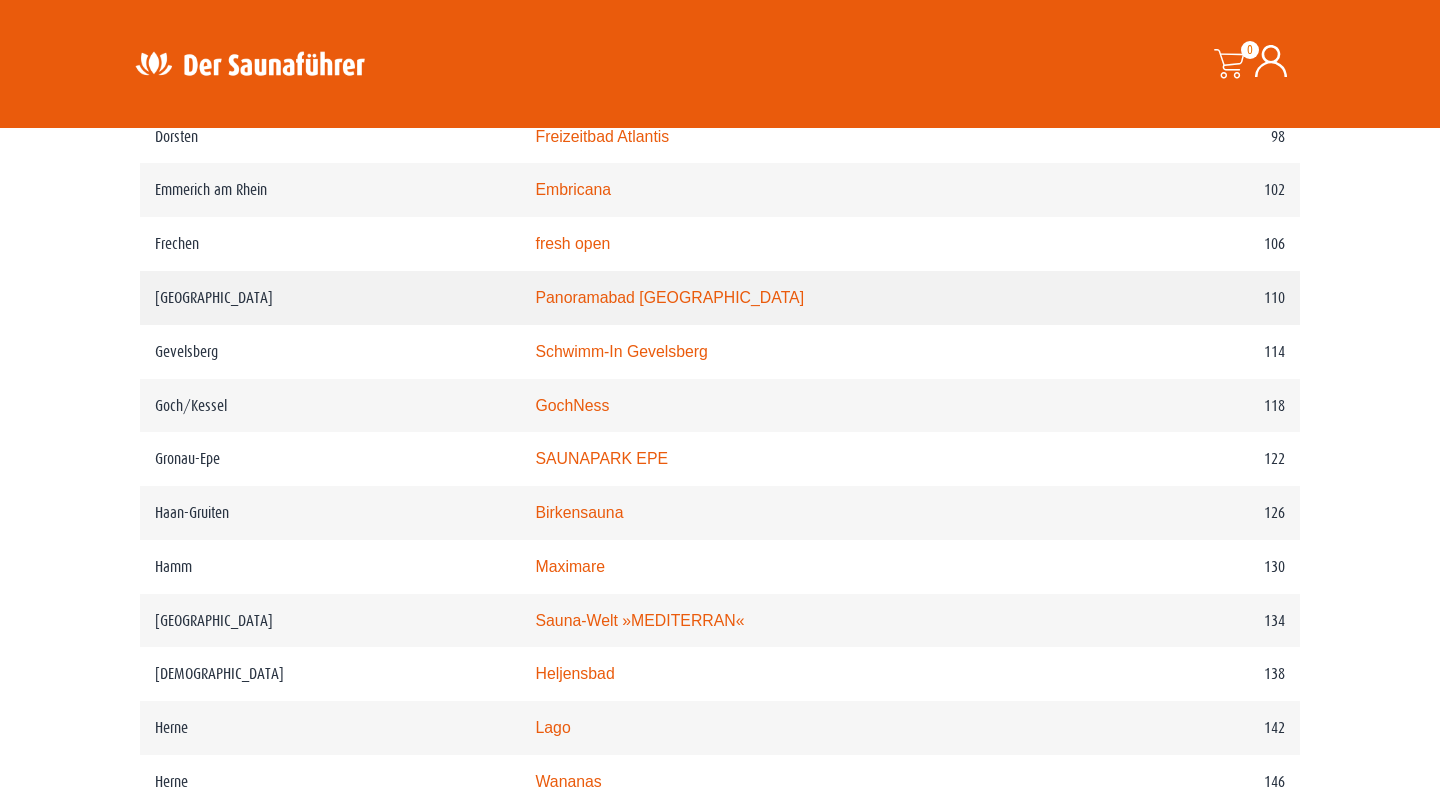click on "Panoramabad Georgsmarienhütte" at bounding box center [669, 297] 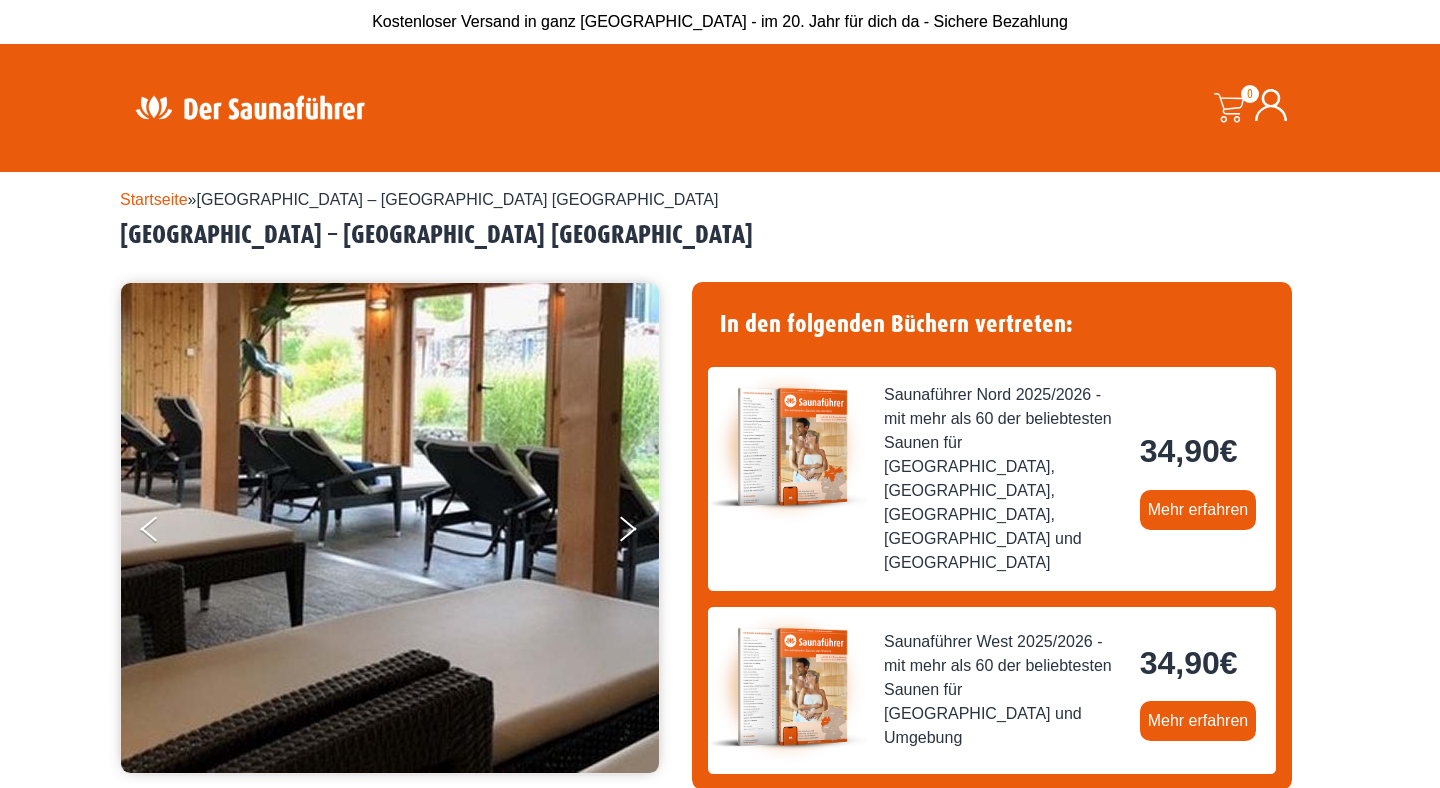 scroll, scrollTop: 0, scrollLeft: 0, axis: both 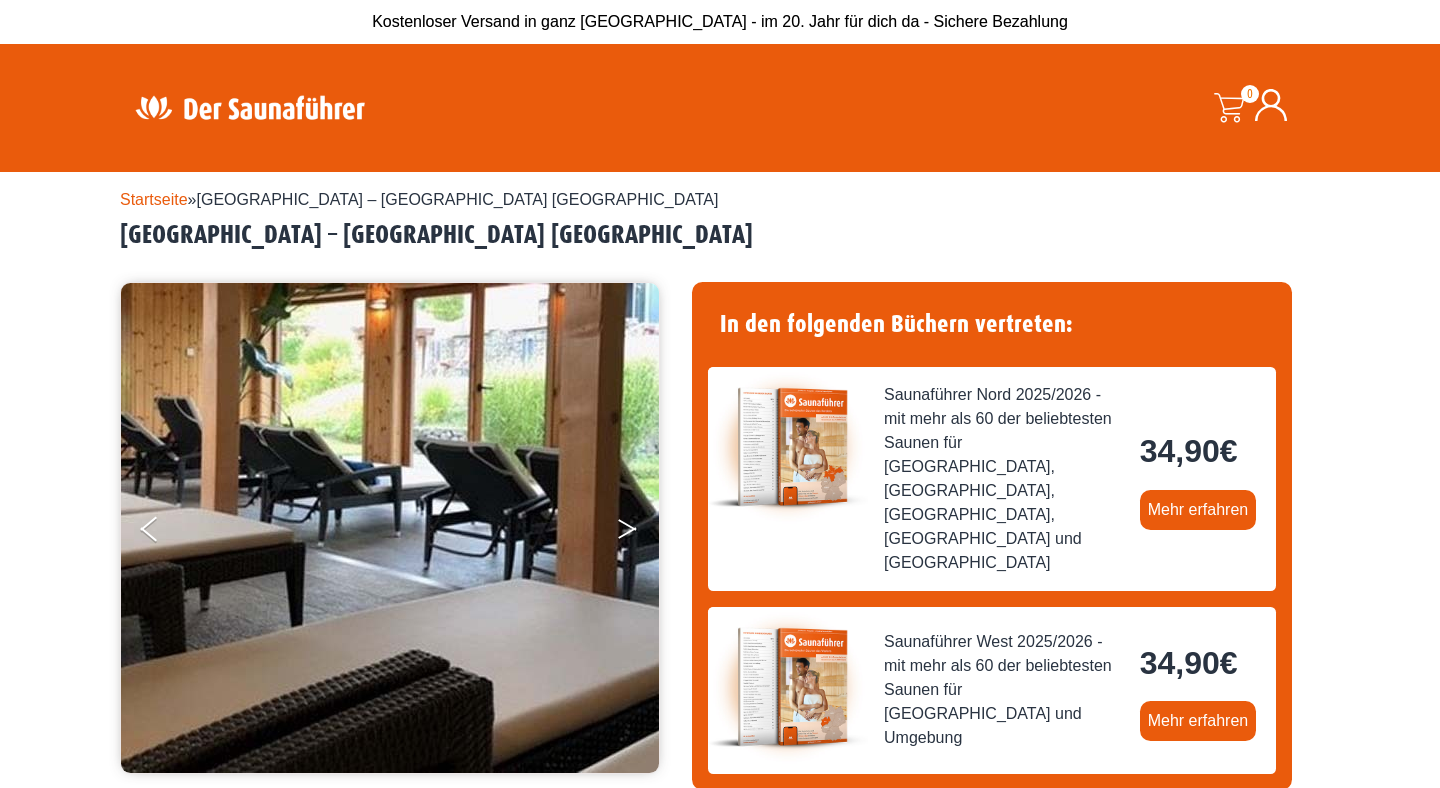 click at bounding box center (641, 533) 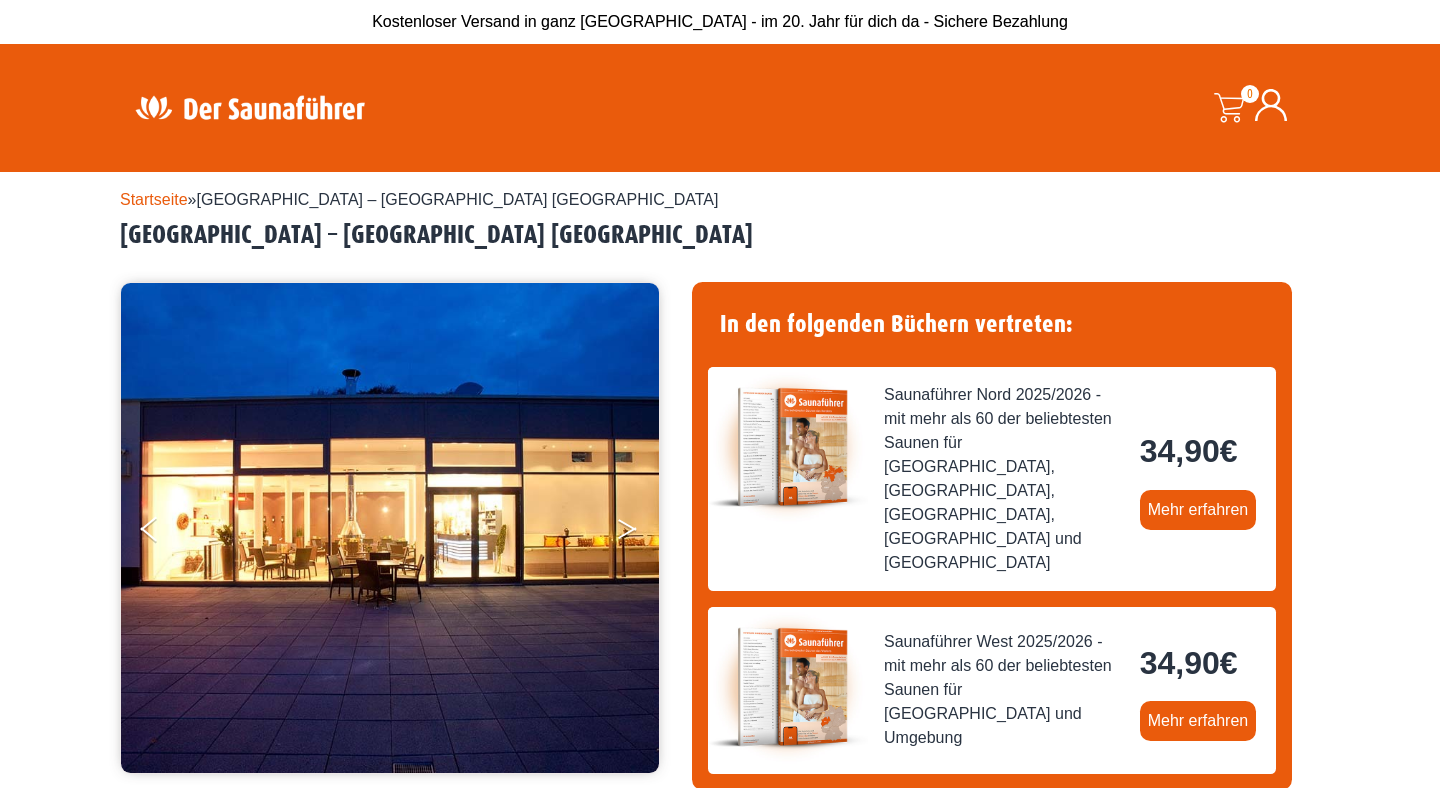 click at bounding box center (641, 533) 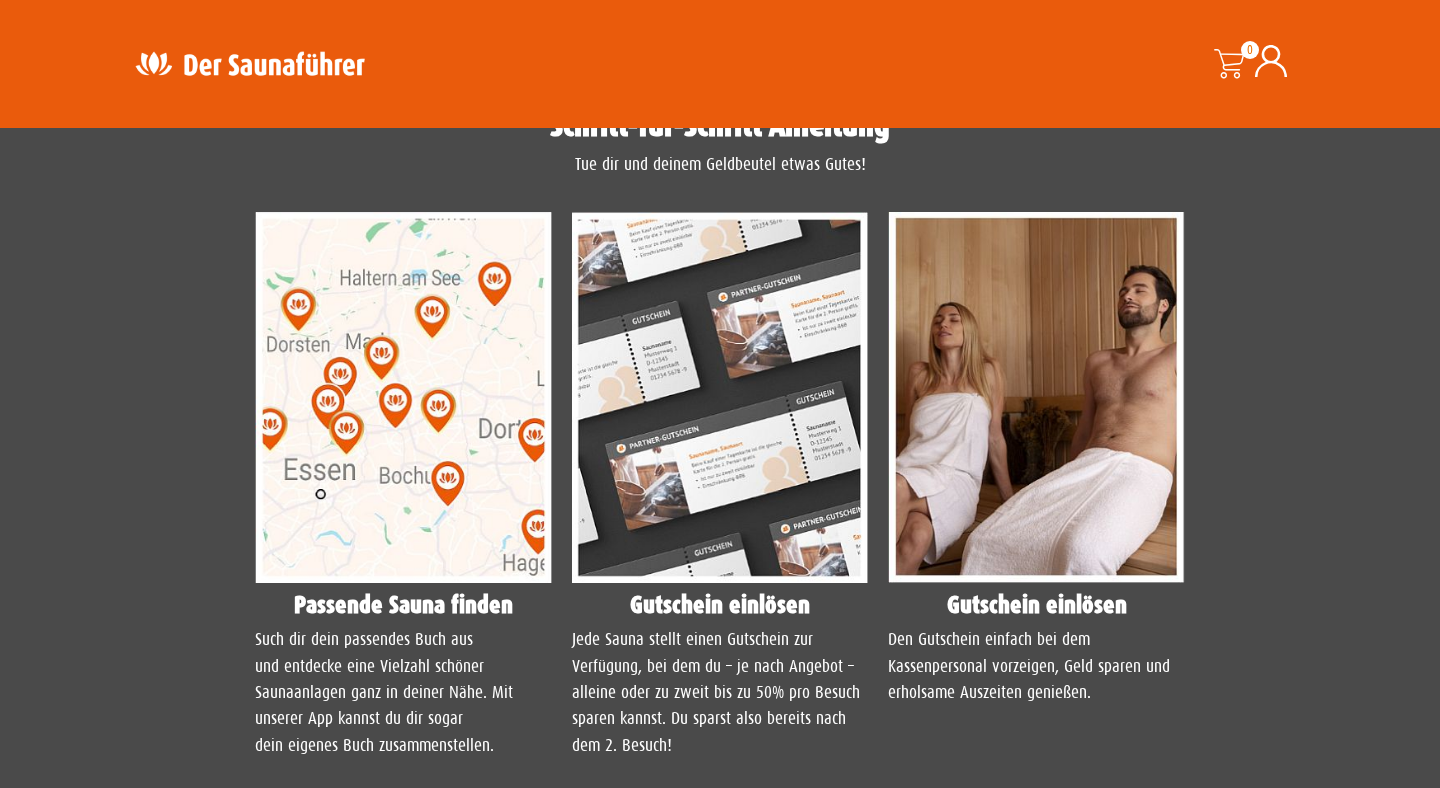 scroll, scrollTop: 1060, scrollLeft: 0, axis: vertical 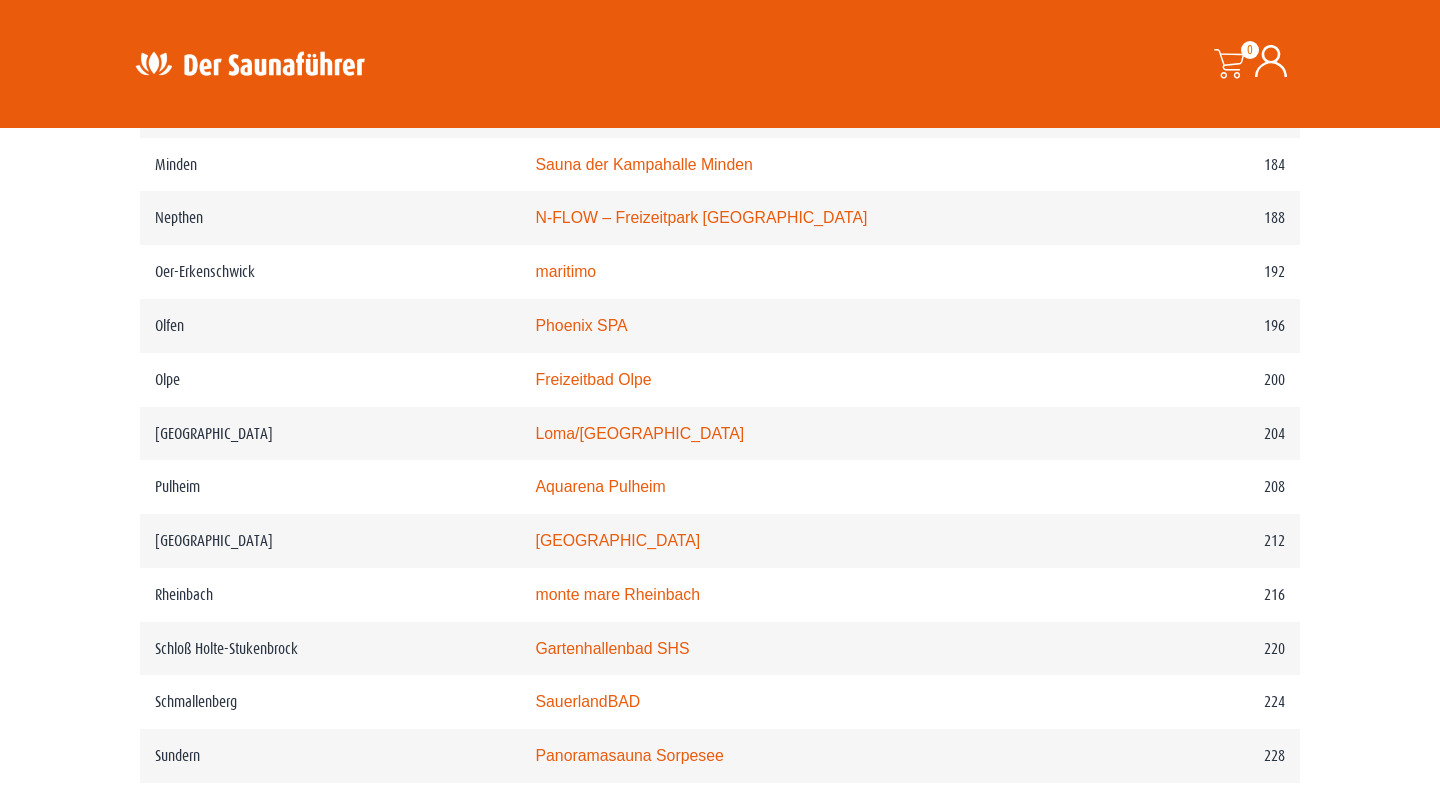 click on "Olpe" at bounding box center [330, 380] 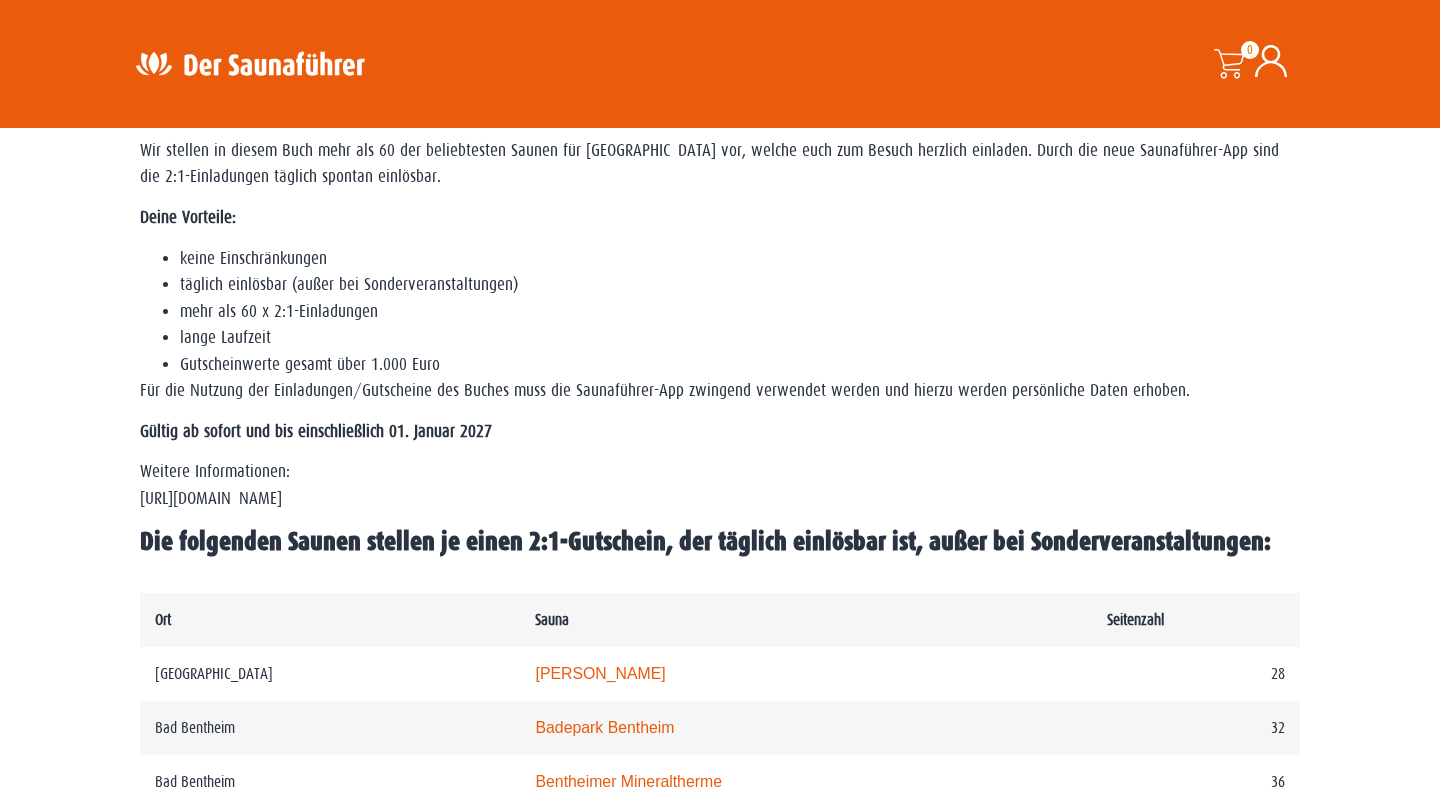 scroll, scrollTop: 0, scrollLeft: 0, axis: both 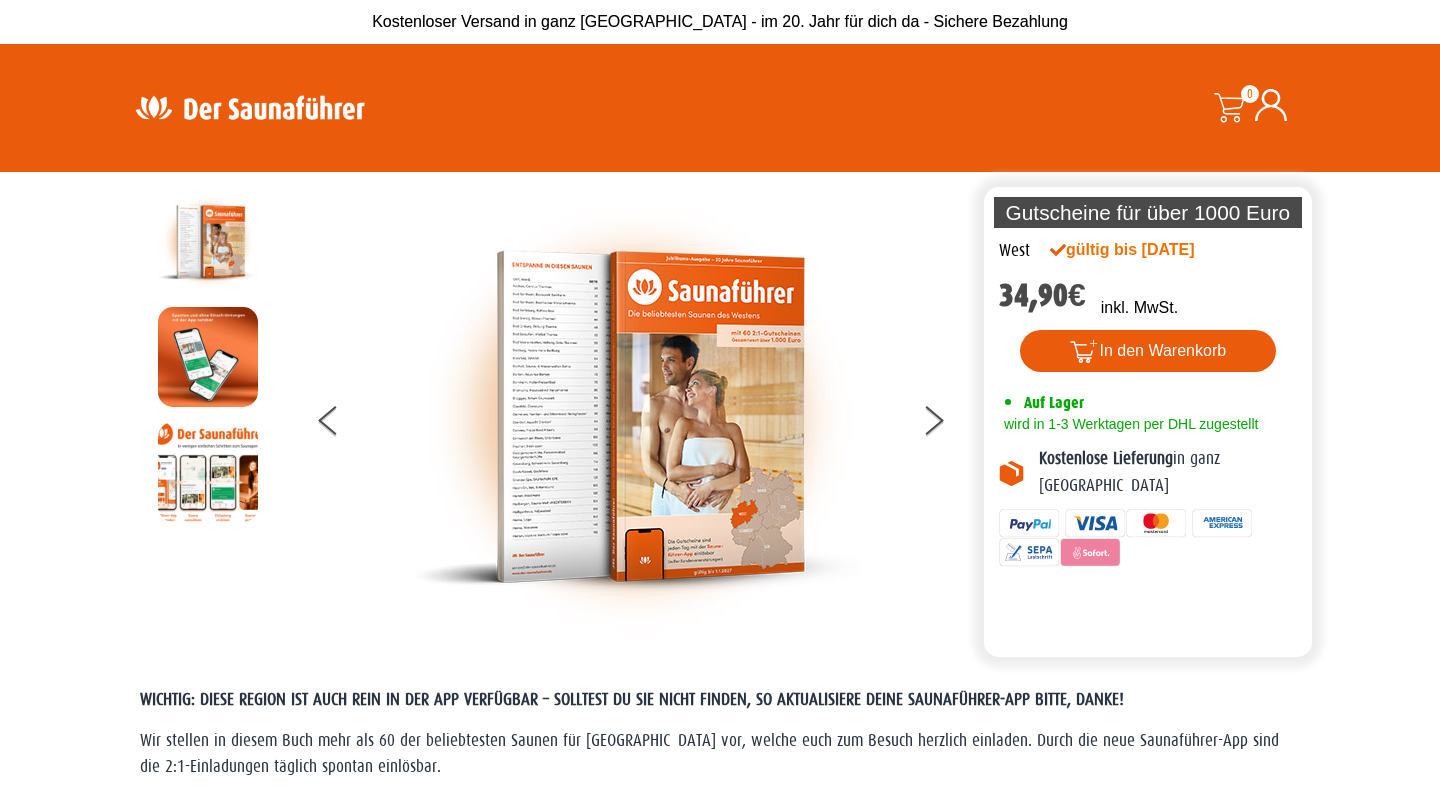 click at bounding box center [208, 242] 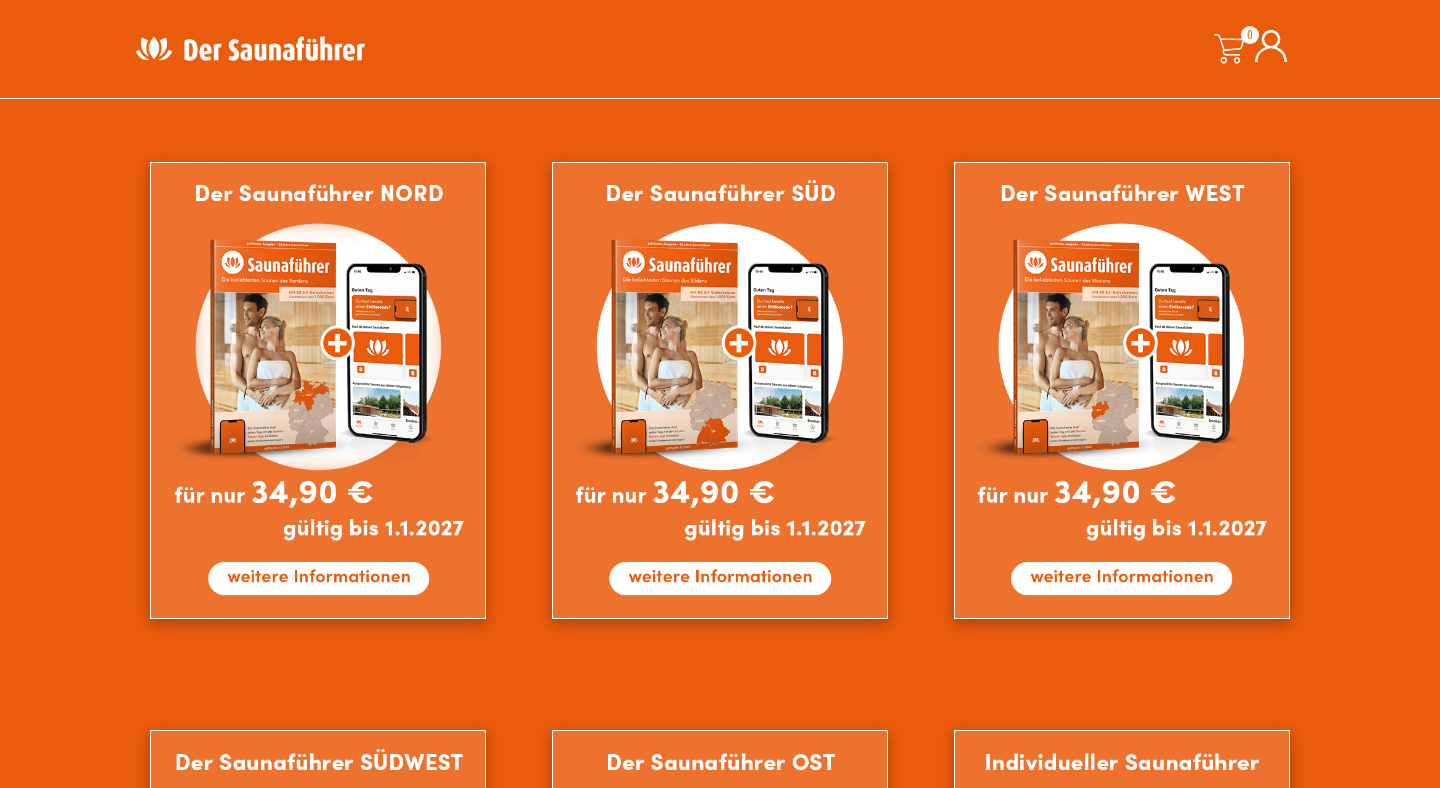 scroll, scrollTop: 1214, scrollLeft: 0, axis: vertical 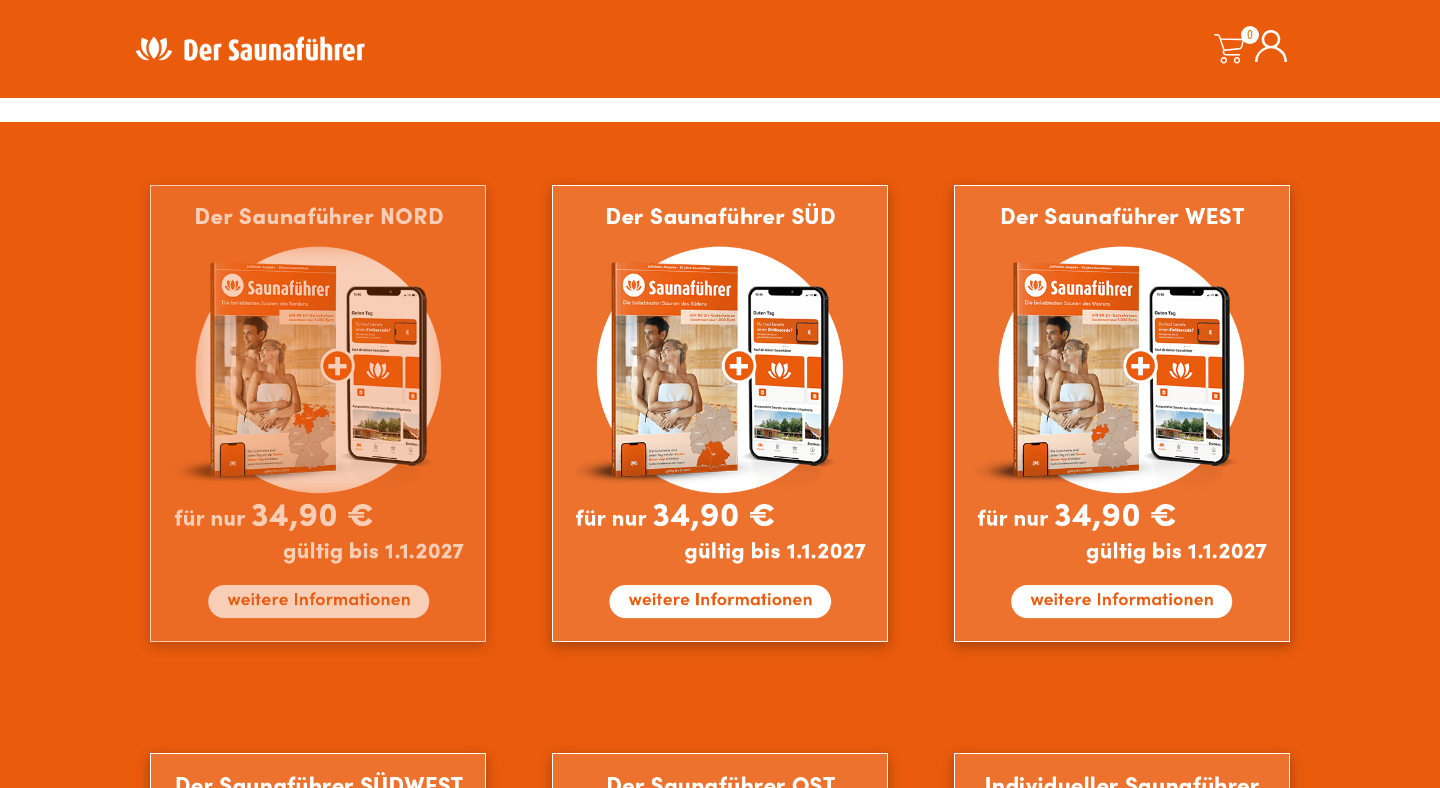 click at bounding box center (318, 413) 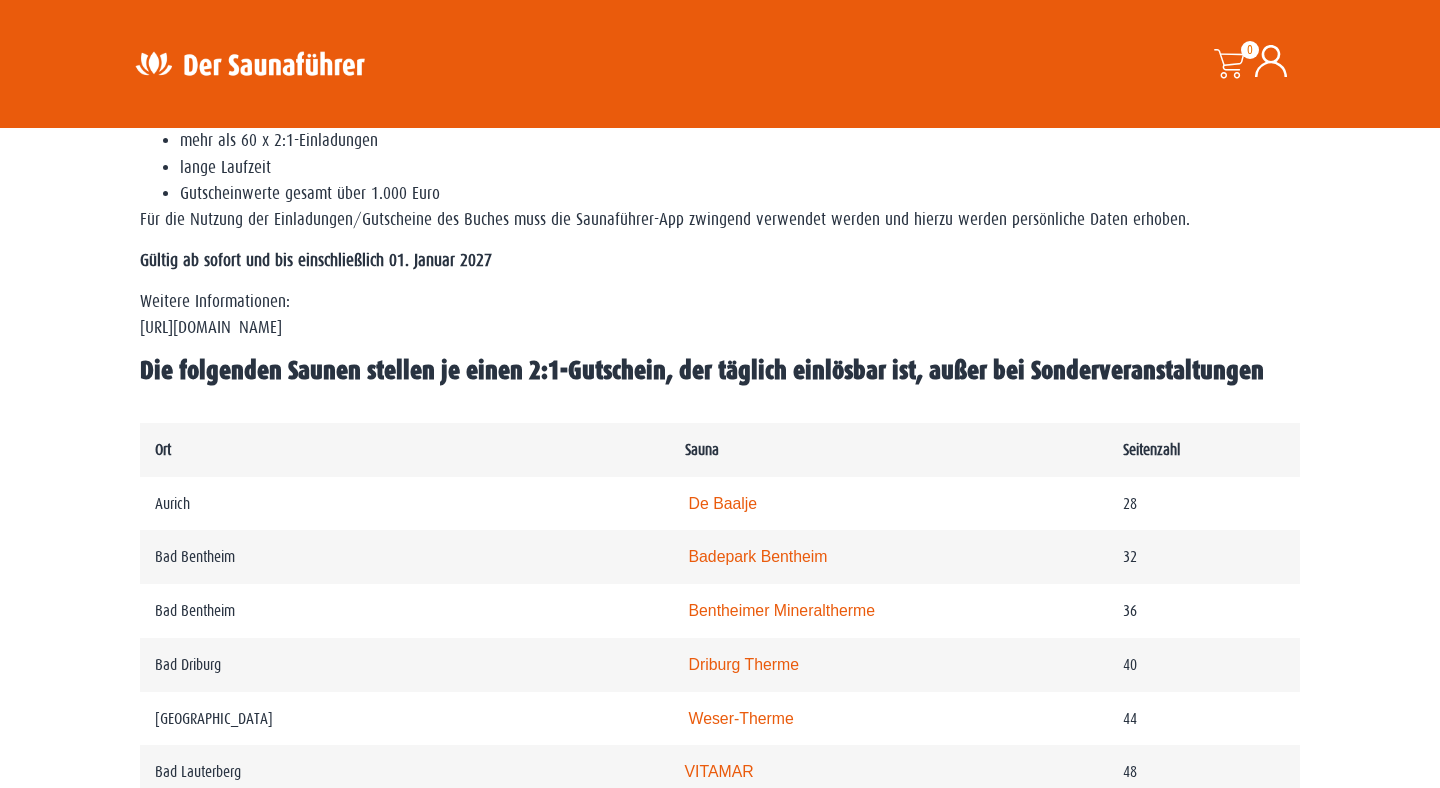 scroll, scrollTop: 982, scrollLeft: 0, axis: vertical 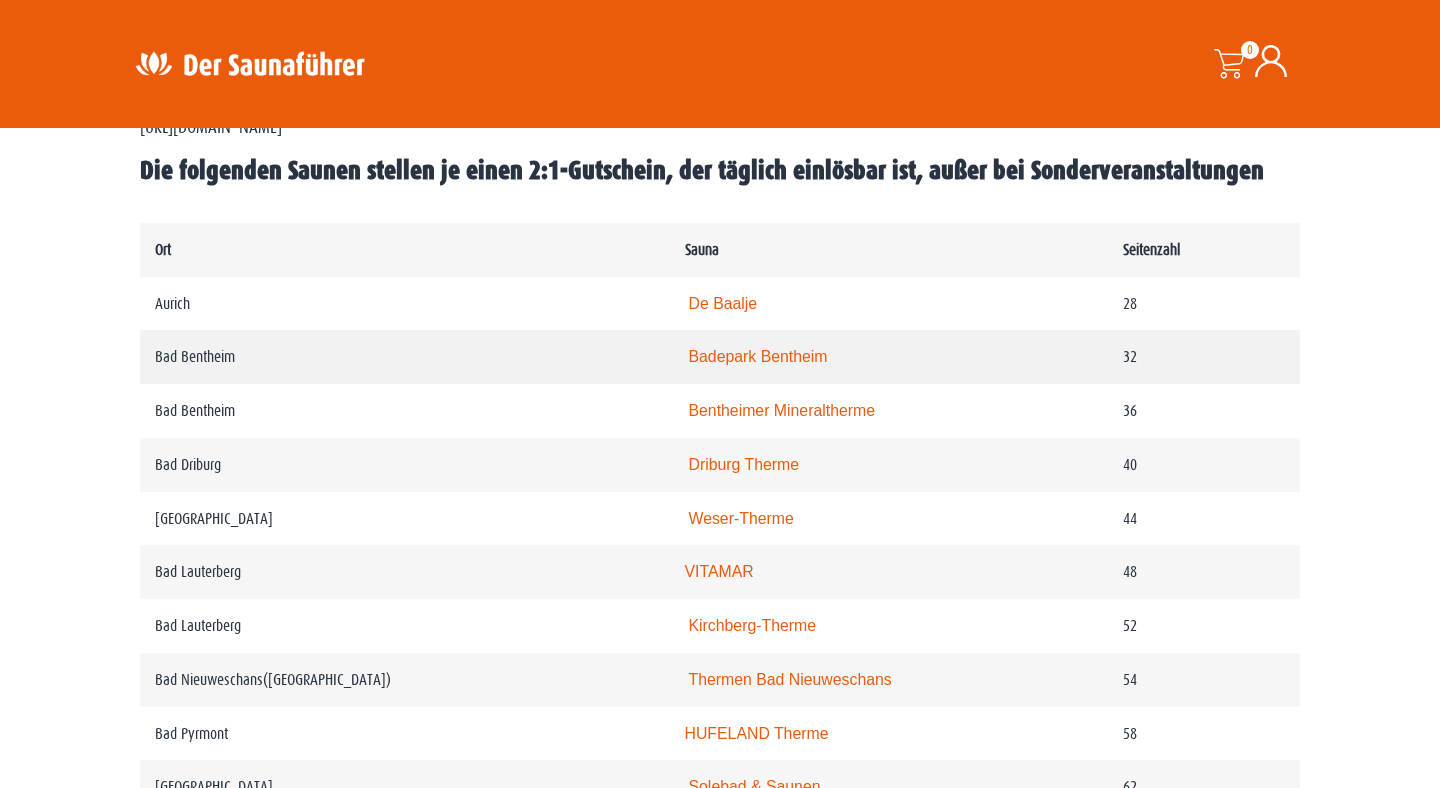 click on "Bad Bentheim" at bounding box center [405, 357] 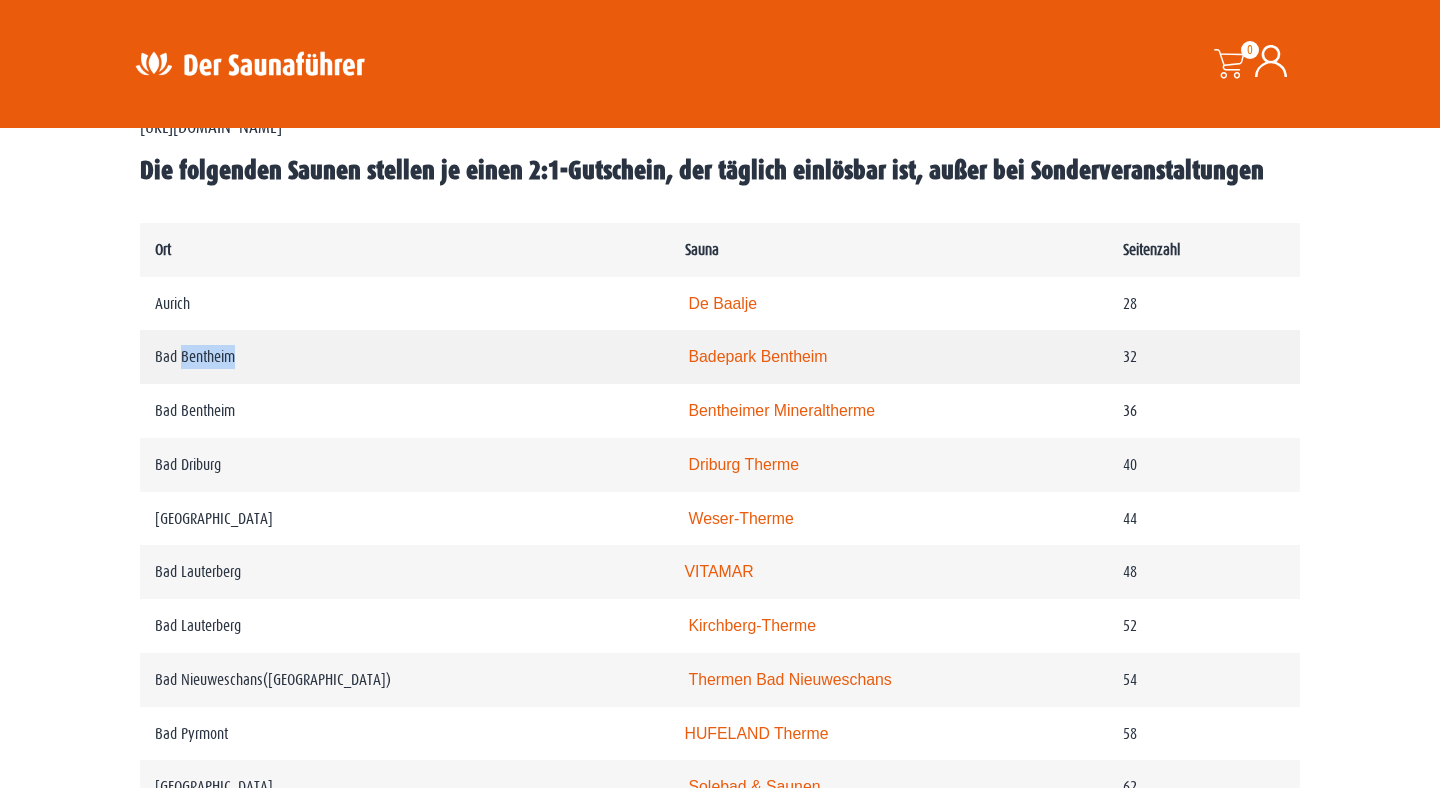 click on "Bad Bentheim" at bounding box center (405, 357) 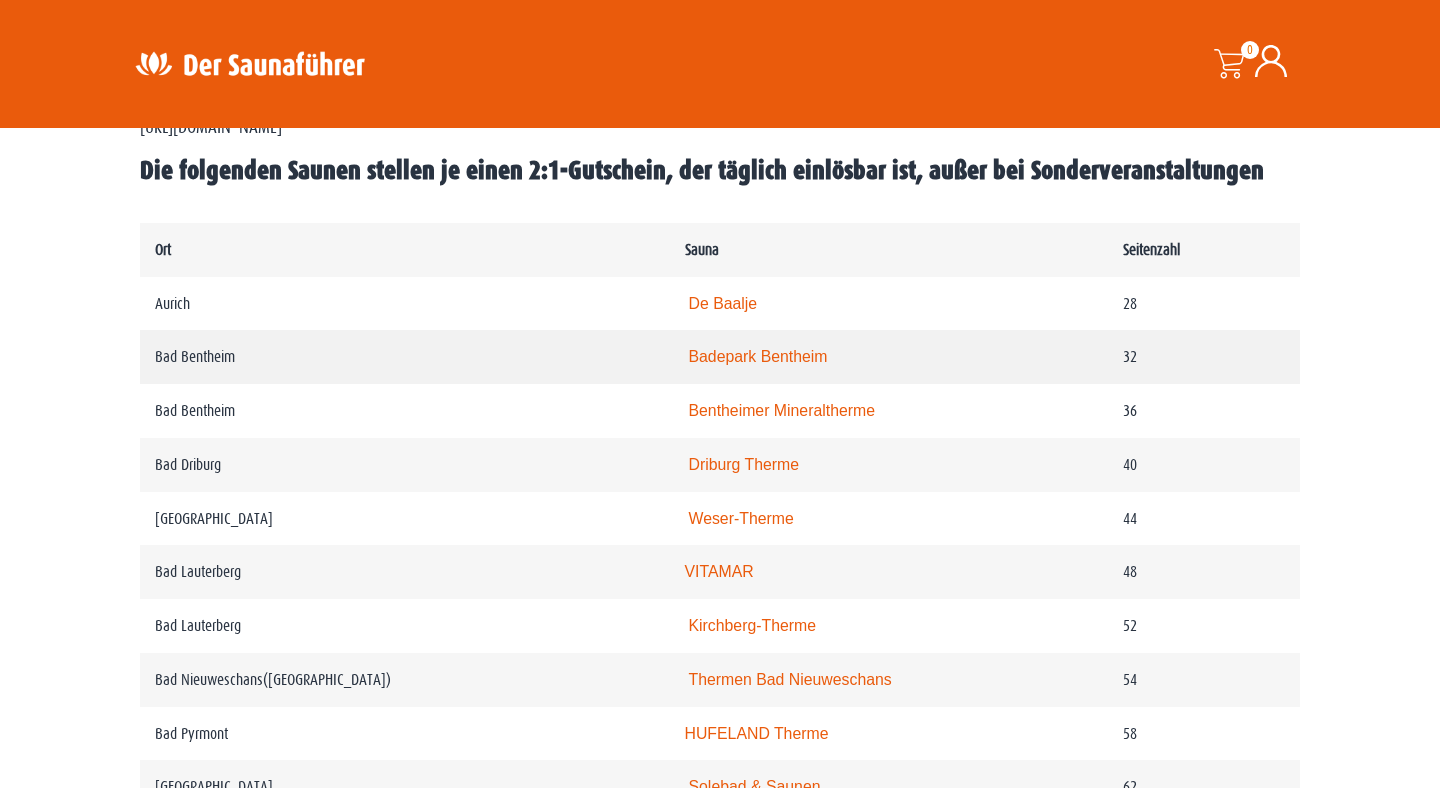 click on "Bad Bentheim" at bounding box center (405, 357) 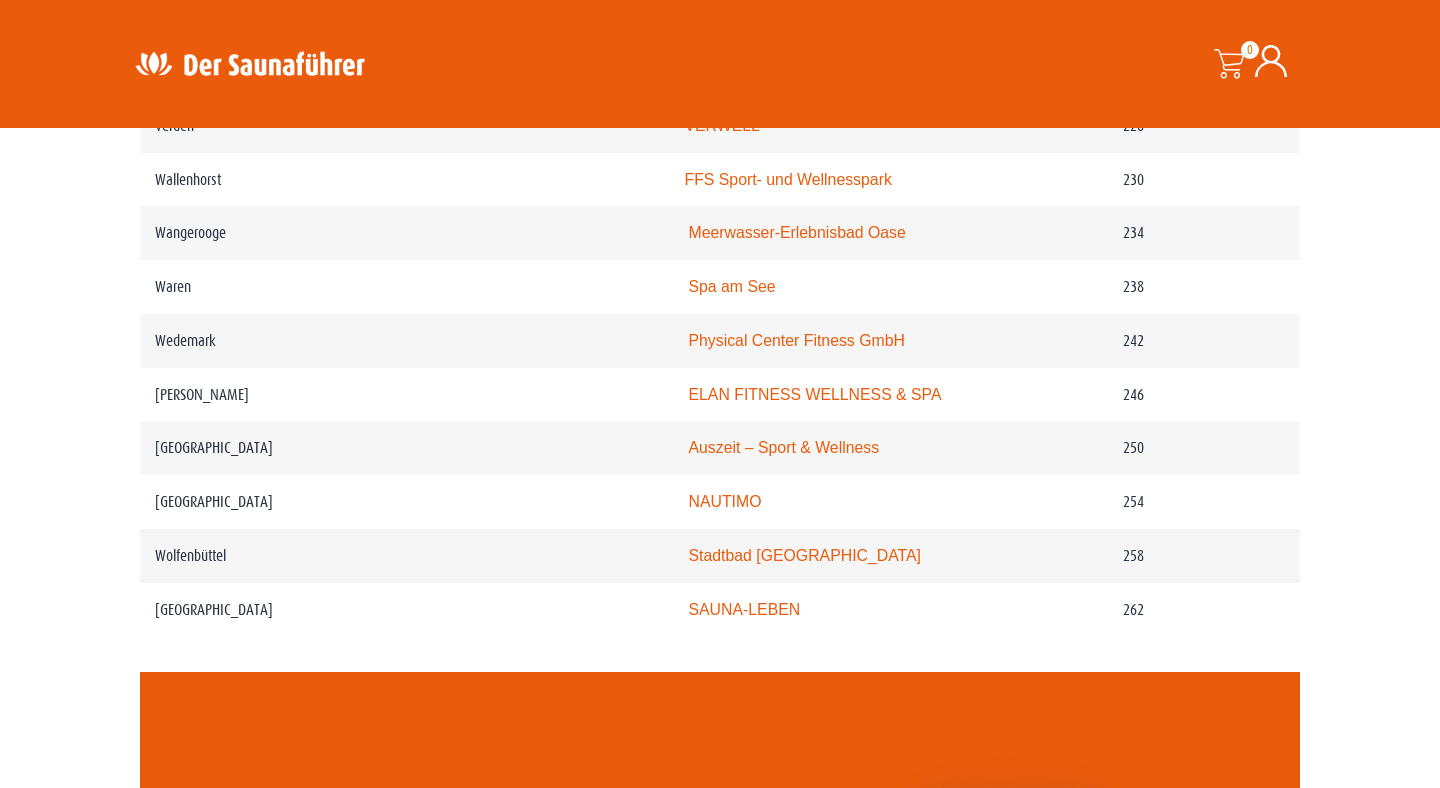 scroll, scrollTop: 4028, scrollLeft: 0, axis: vertical 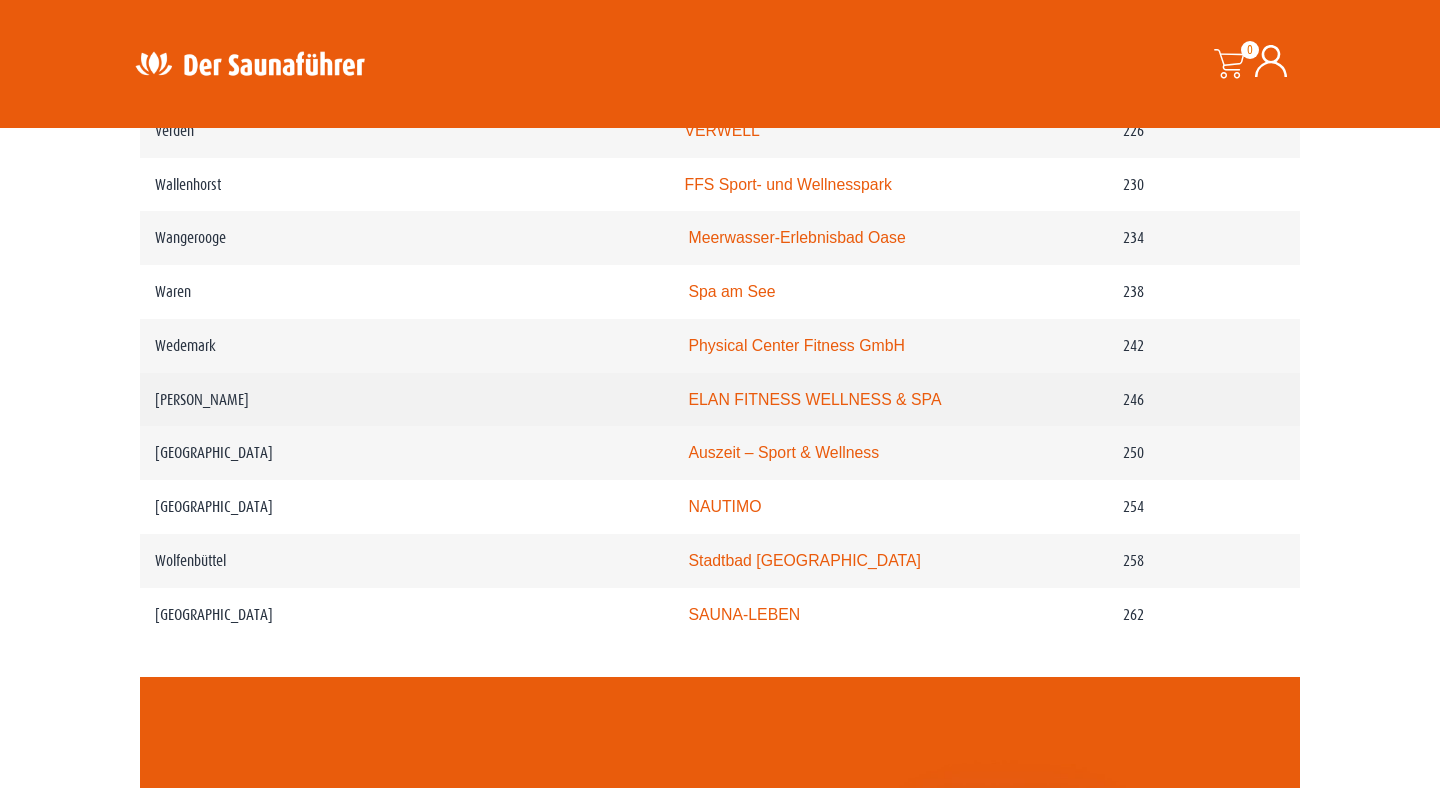 click on "Wennigsen" at bounding box center (405, 400) 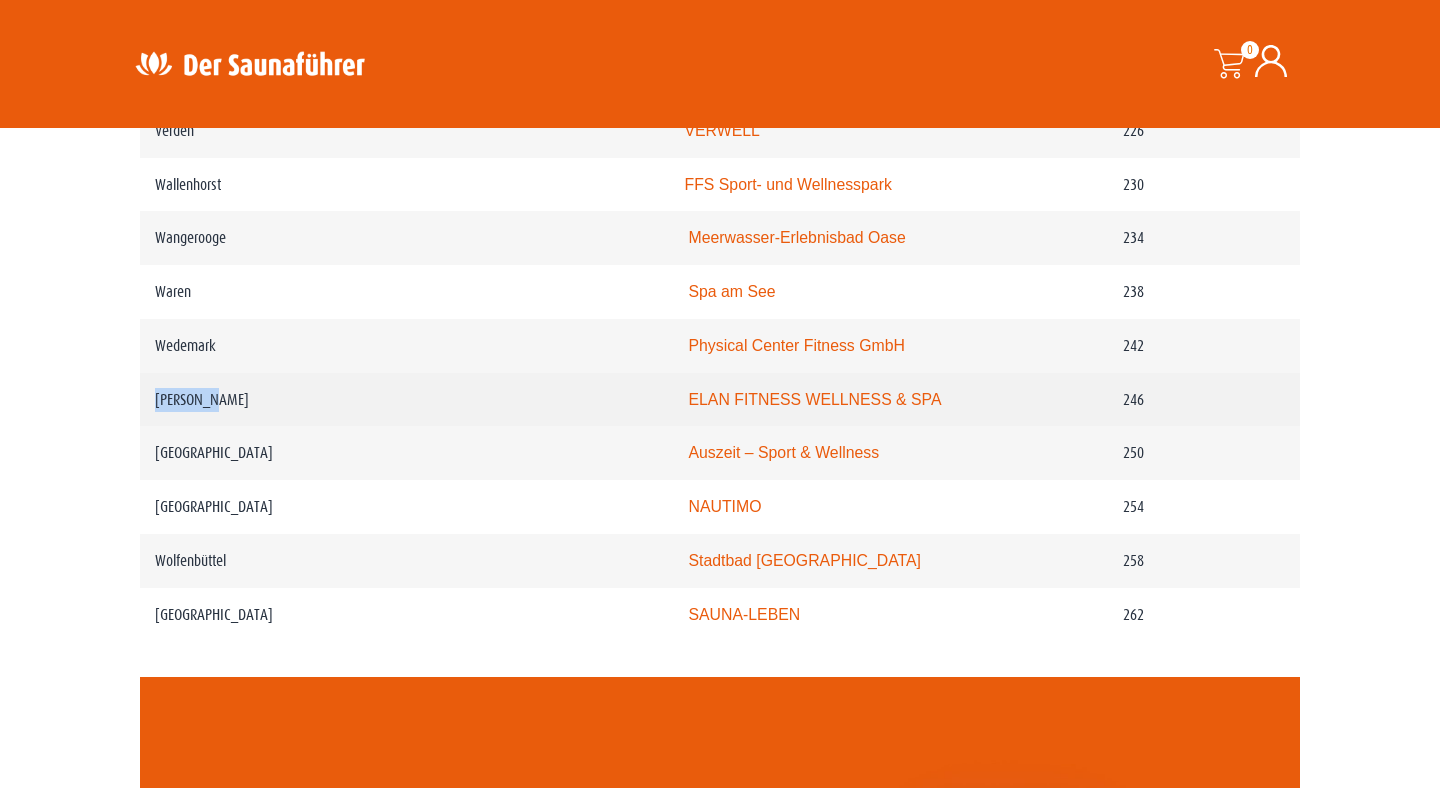 click on "Wennigsen" at bounding box center [405, 400] 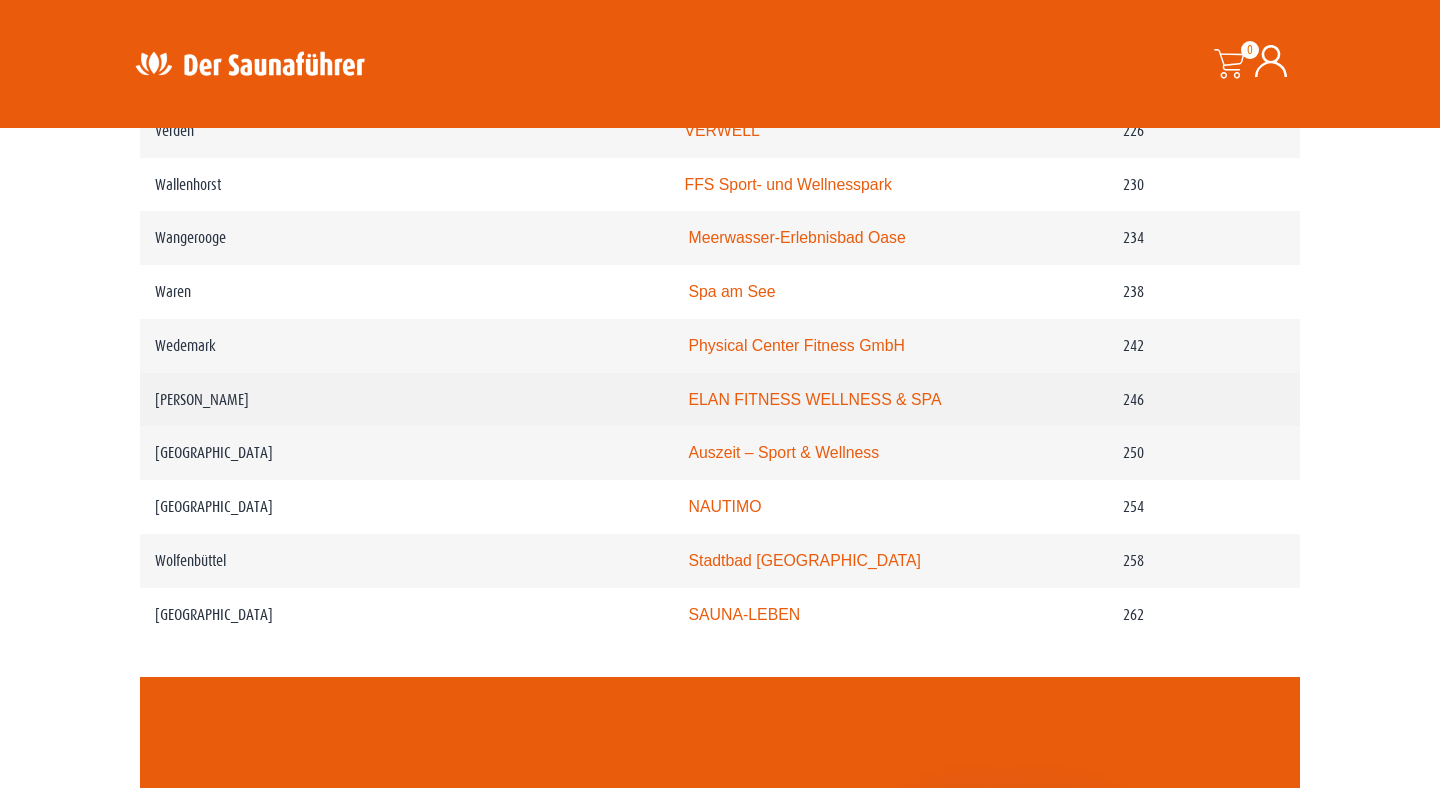 click on "Wennigsen" at bounding box center (405, 400) 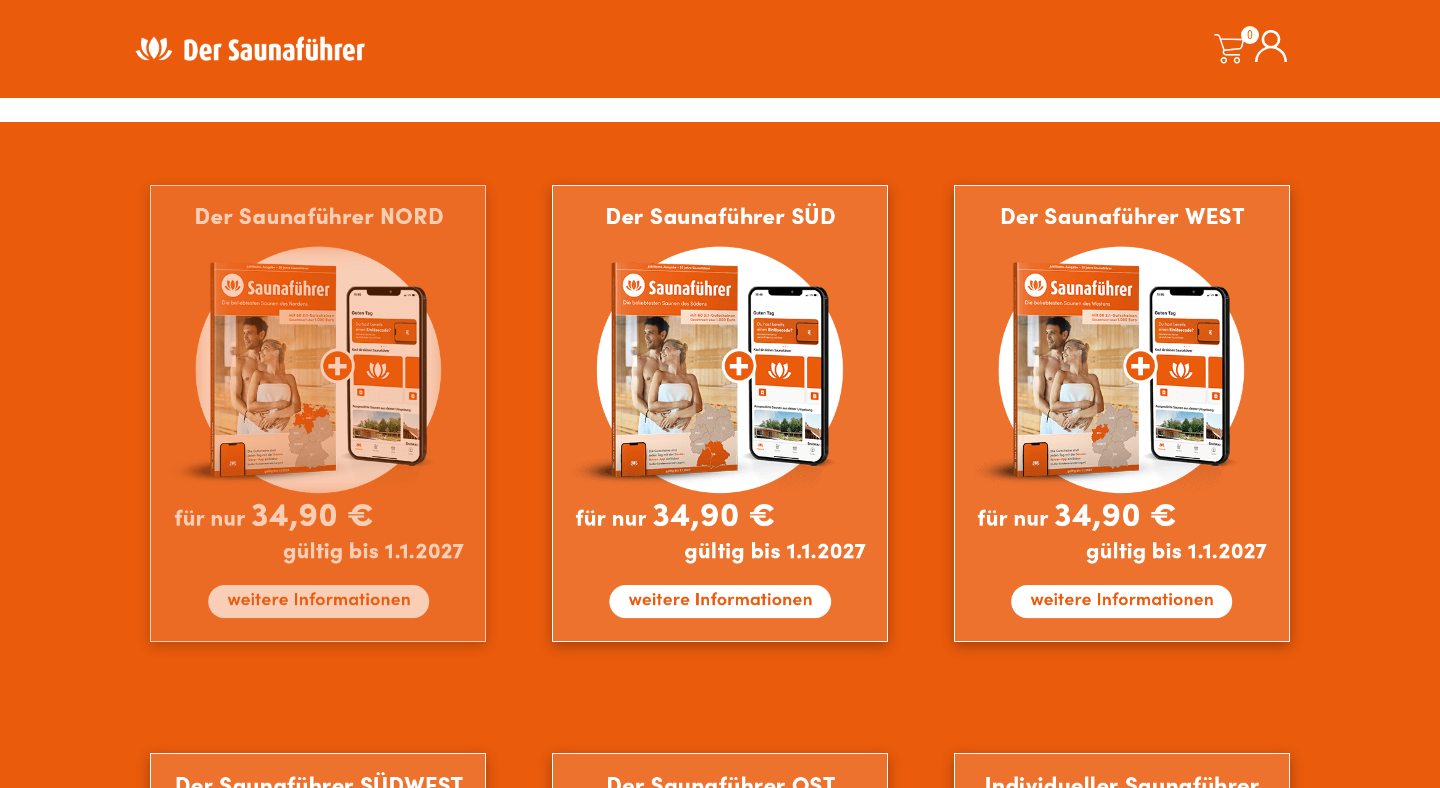 scroll, scrollTop: 1214, scrollLeft: 0, axis: vertical 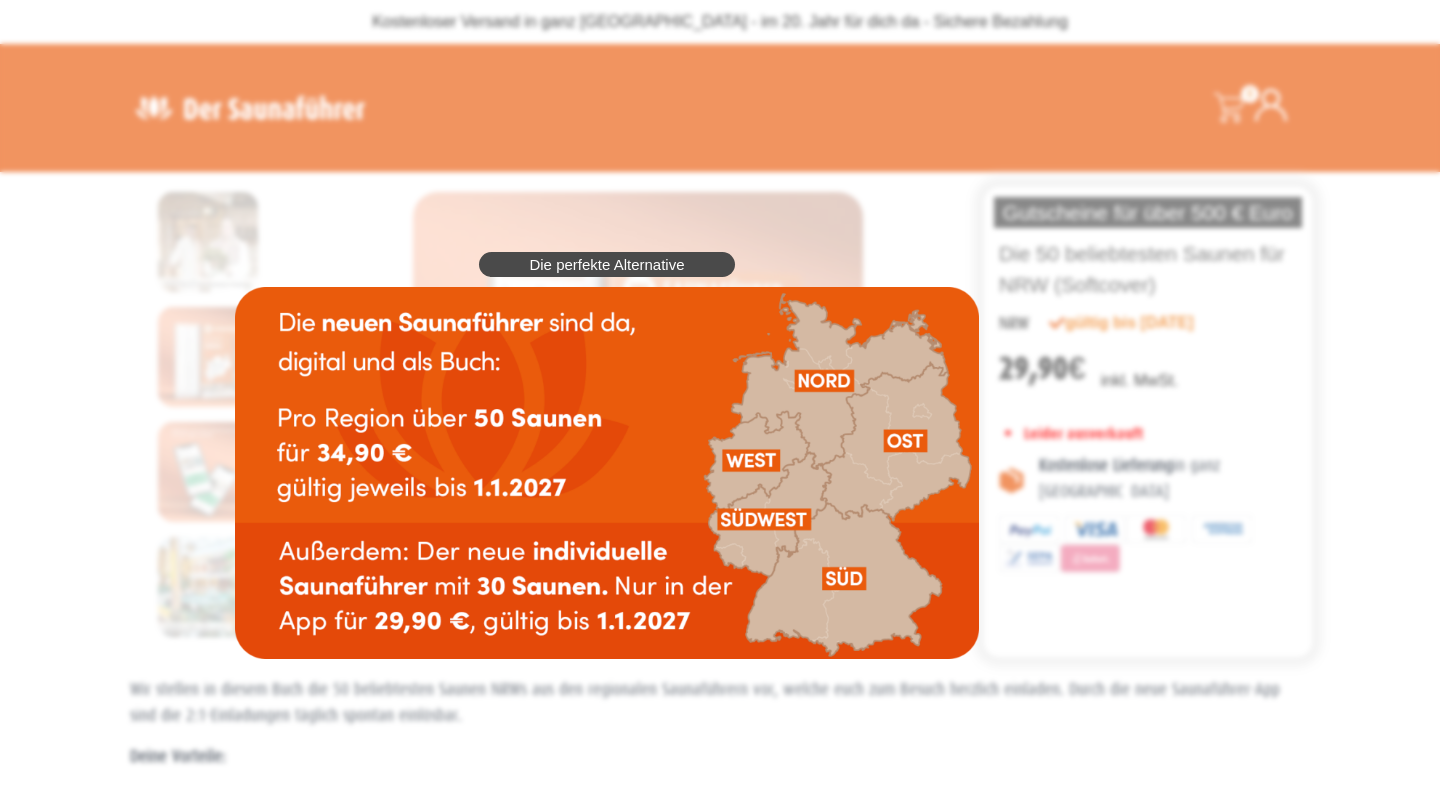 click on "Die perfekte Alternative" at bounding box center (607, 455) 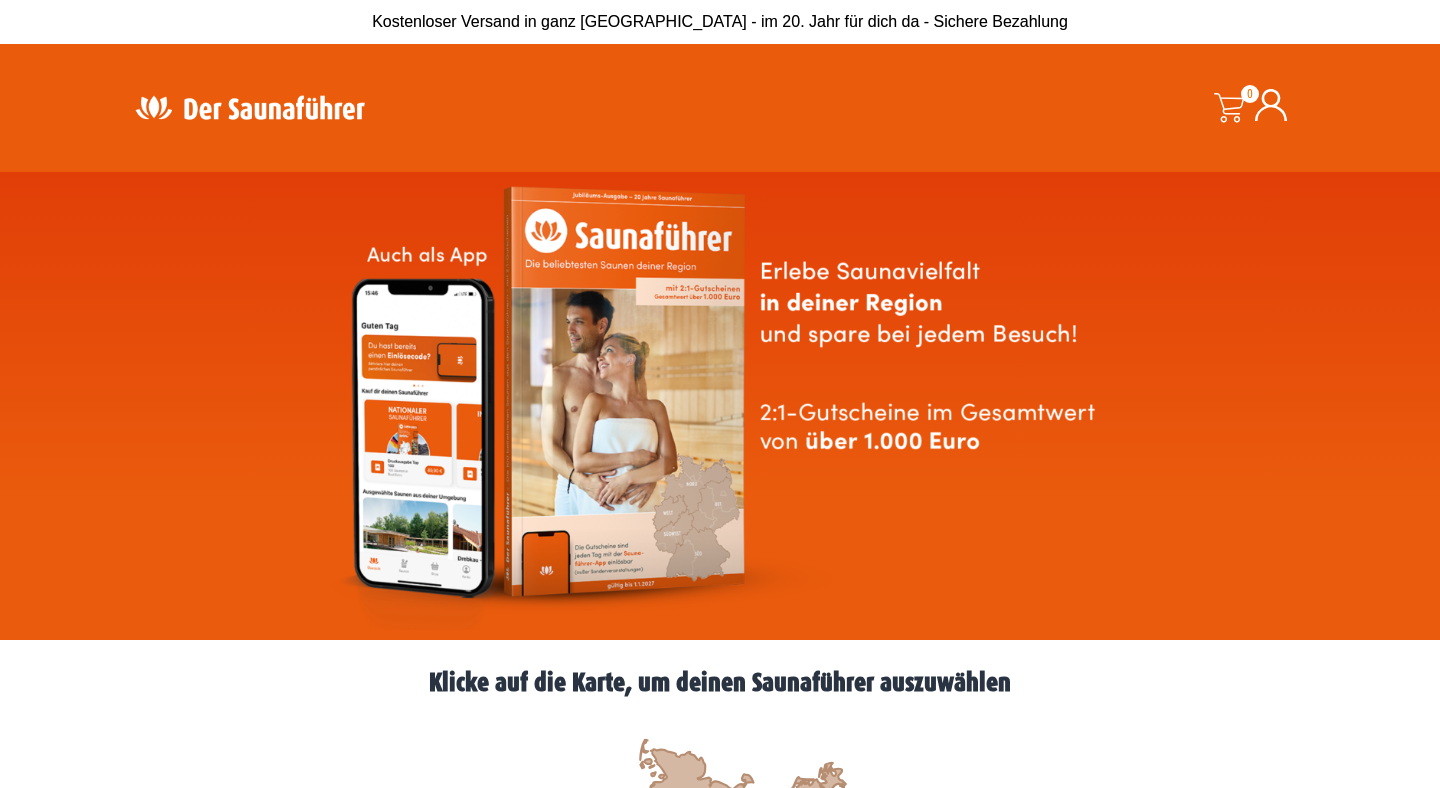 scroll, scrollTop: 0, scrollLeft: 0, axis: both 